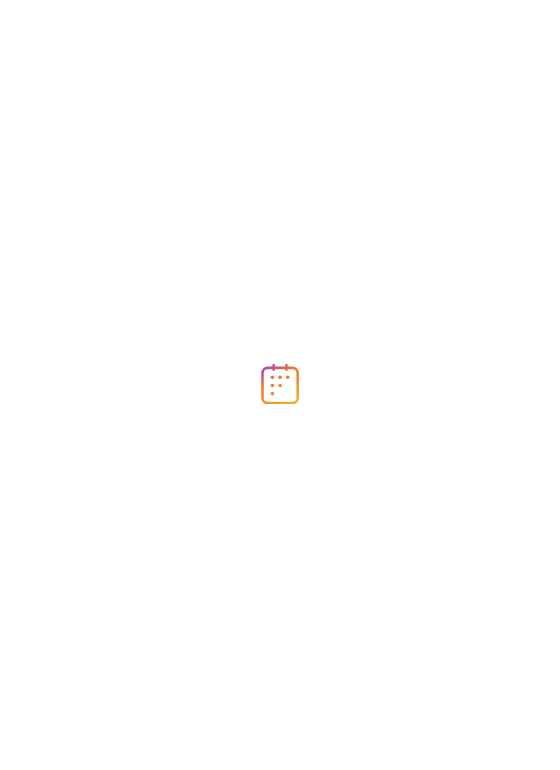 scroll, scrollTop: 0, scrollLeft: 0, axis: both 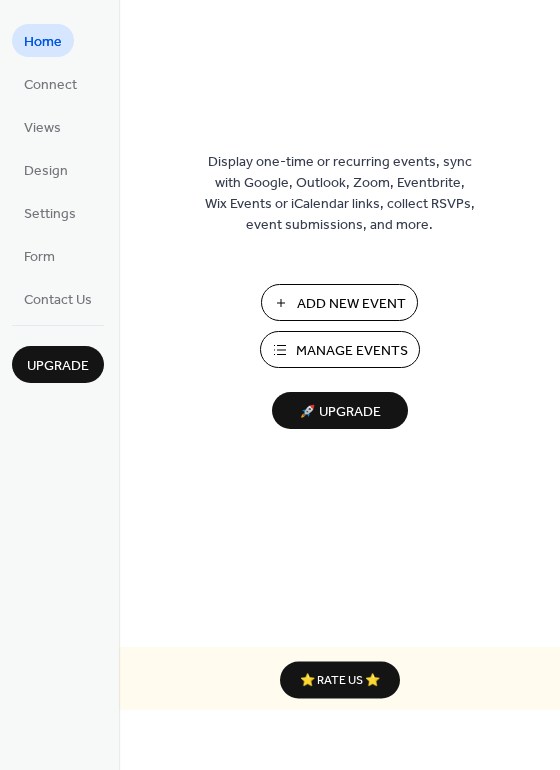 click on "Manage Events" at bounding box center (352, 351) 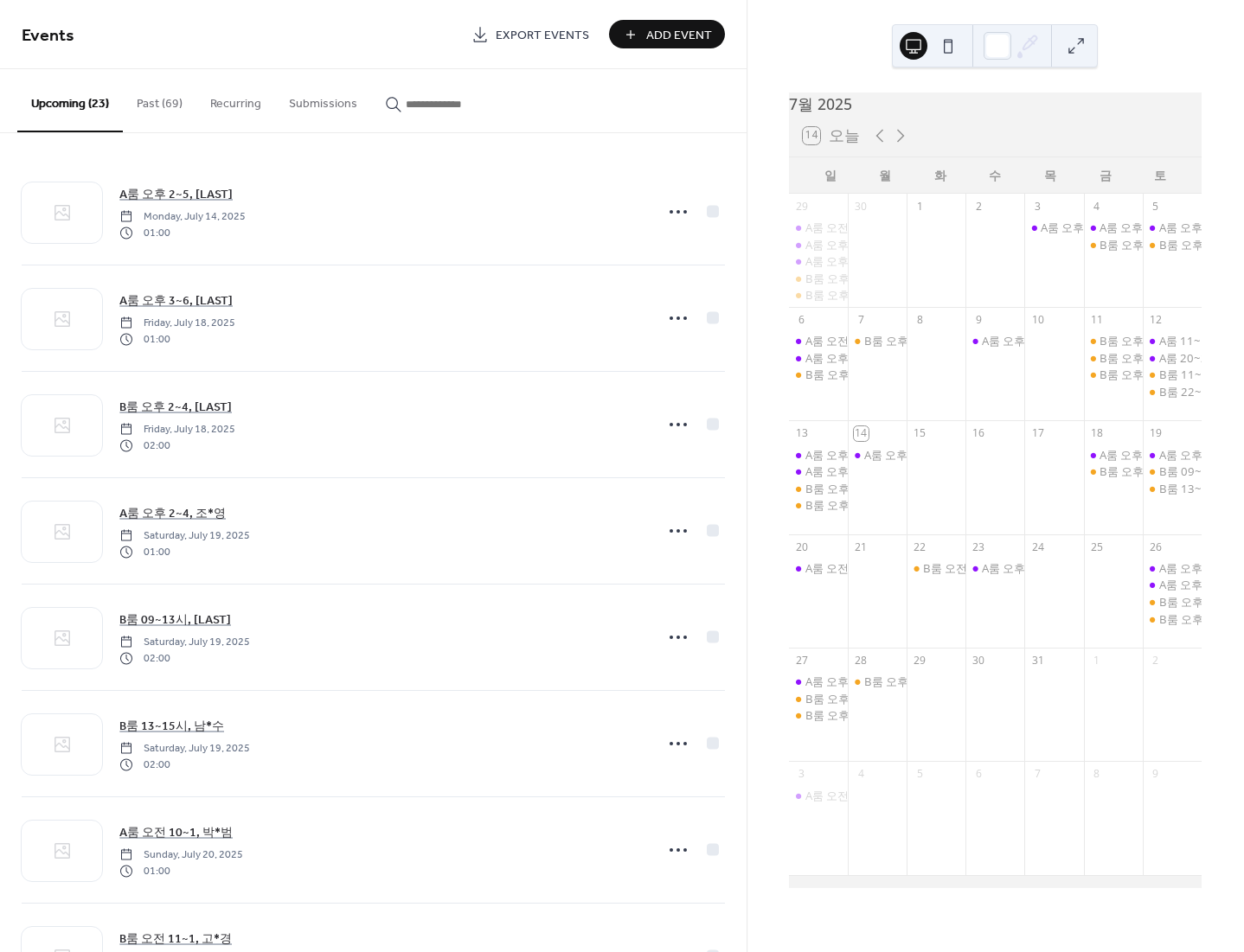 scroll, scrollTop: 0, scrollLeft: 0, axis: both 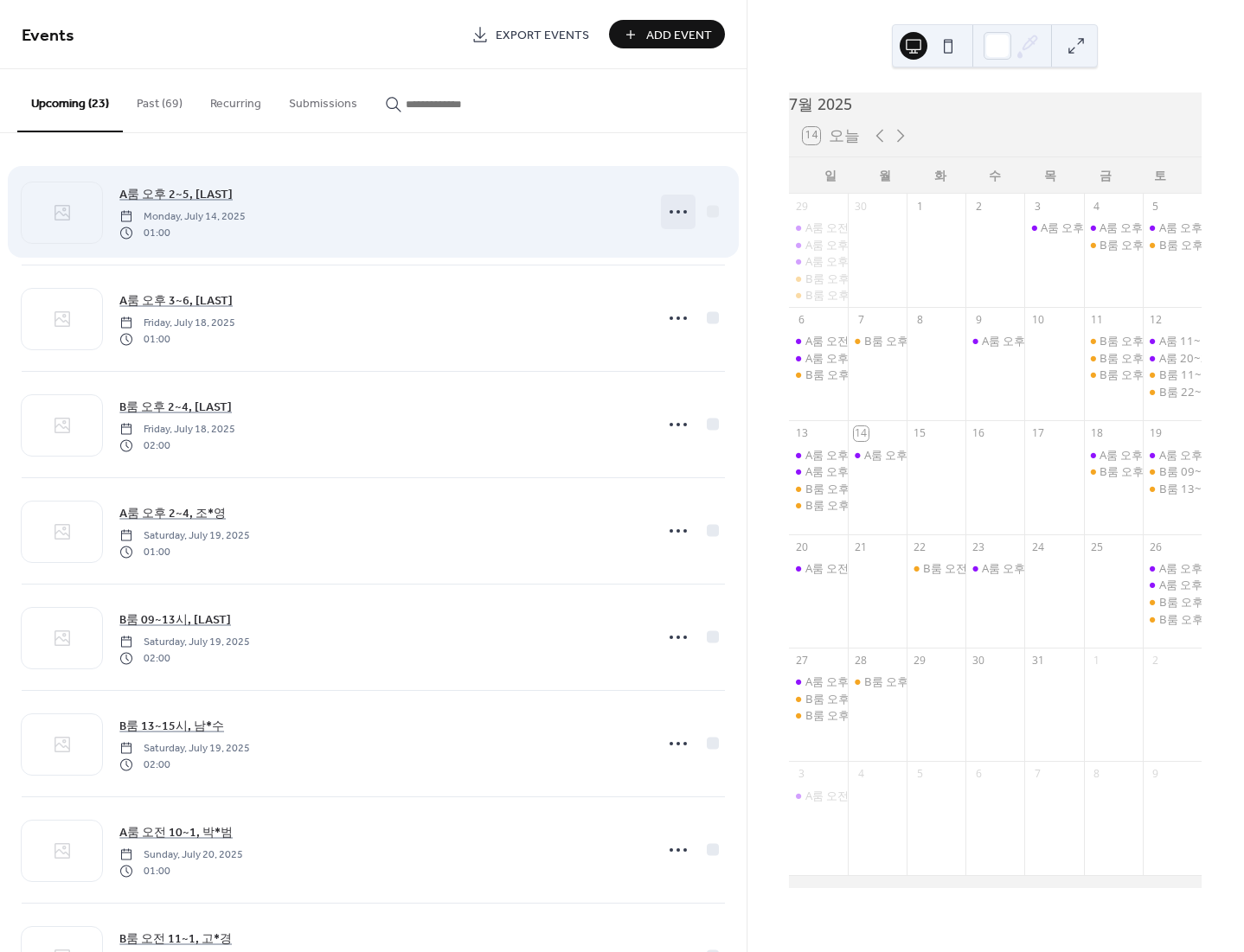 click 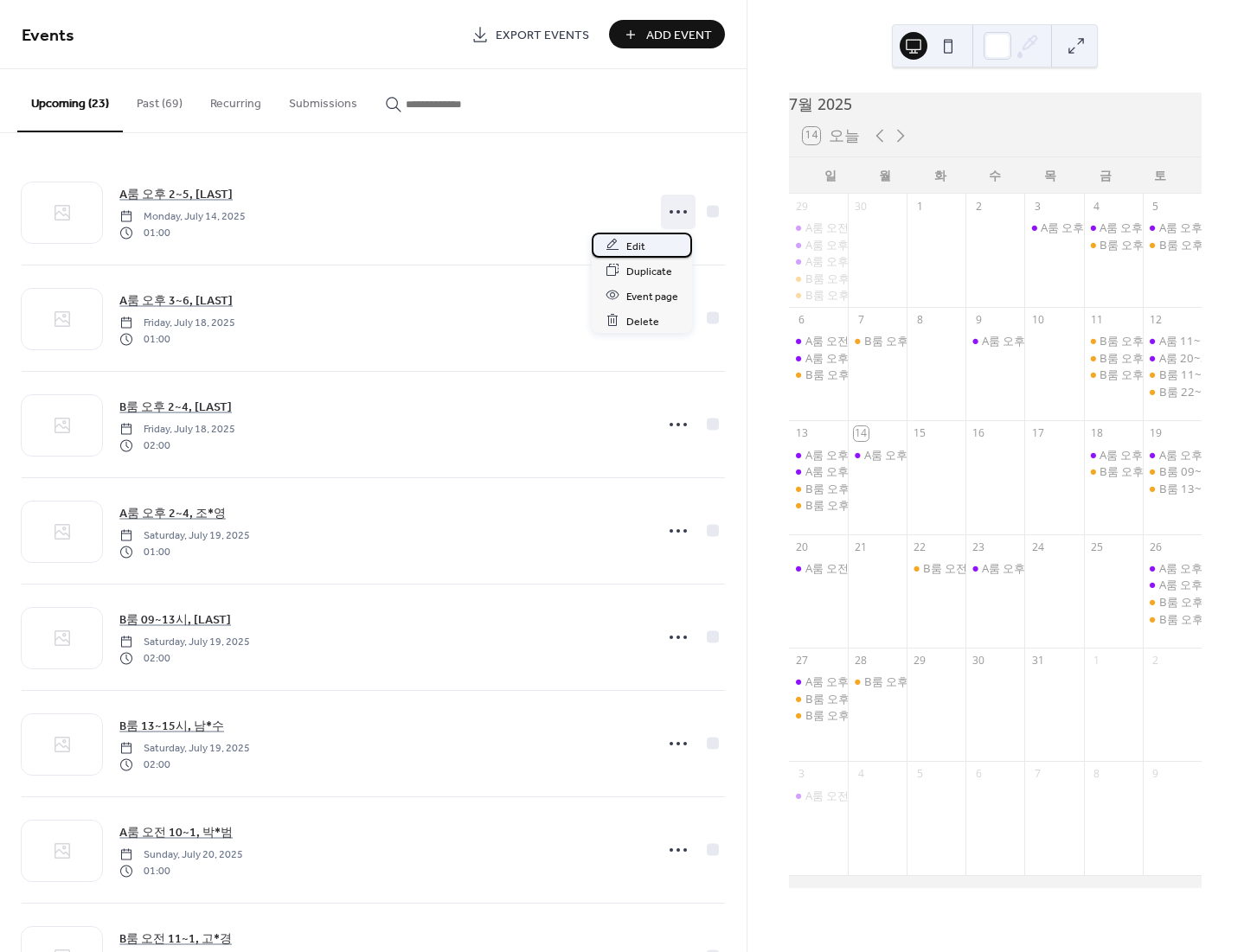 click on "Edit" at bounding box center [636, 246] 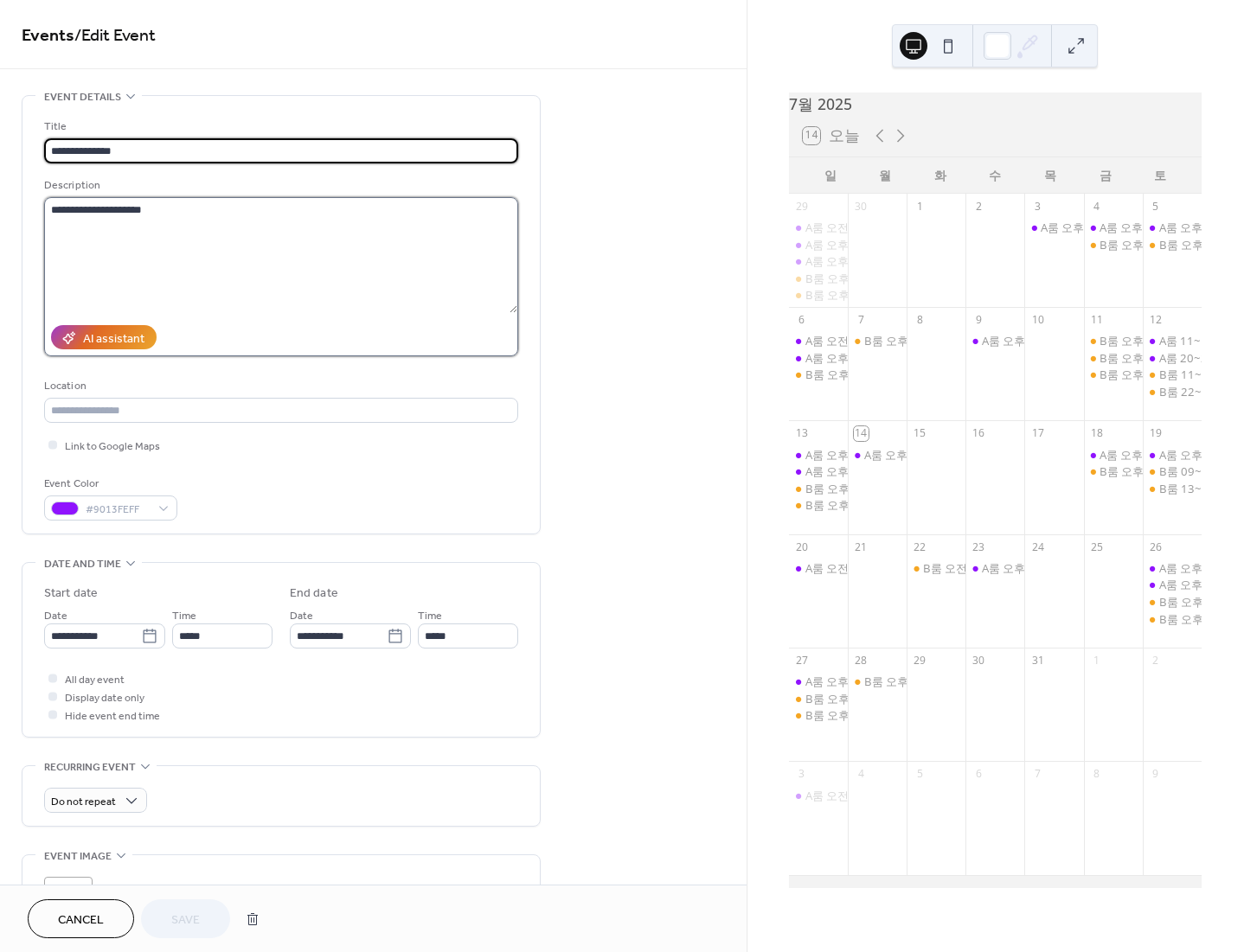 click on "**********" at bounding box center (280, 255) 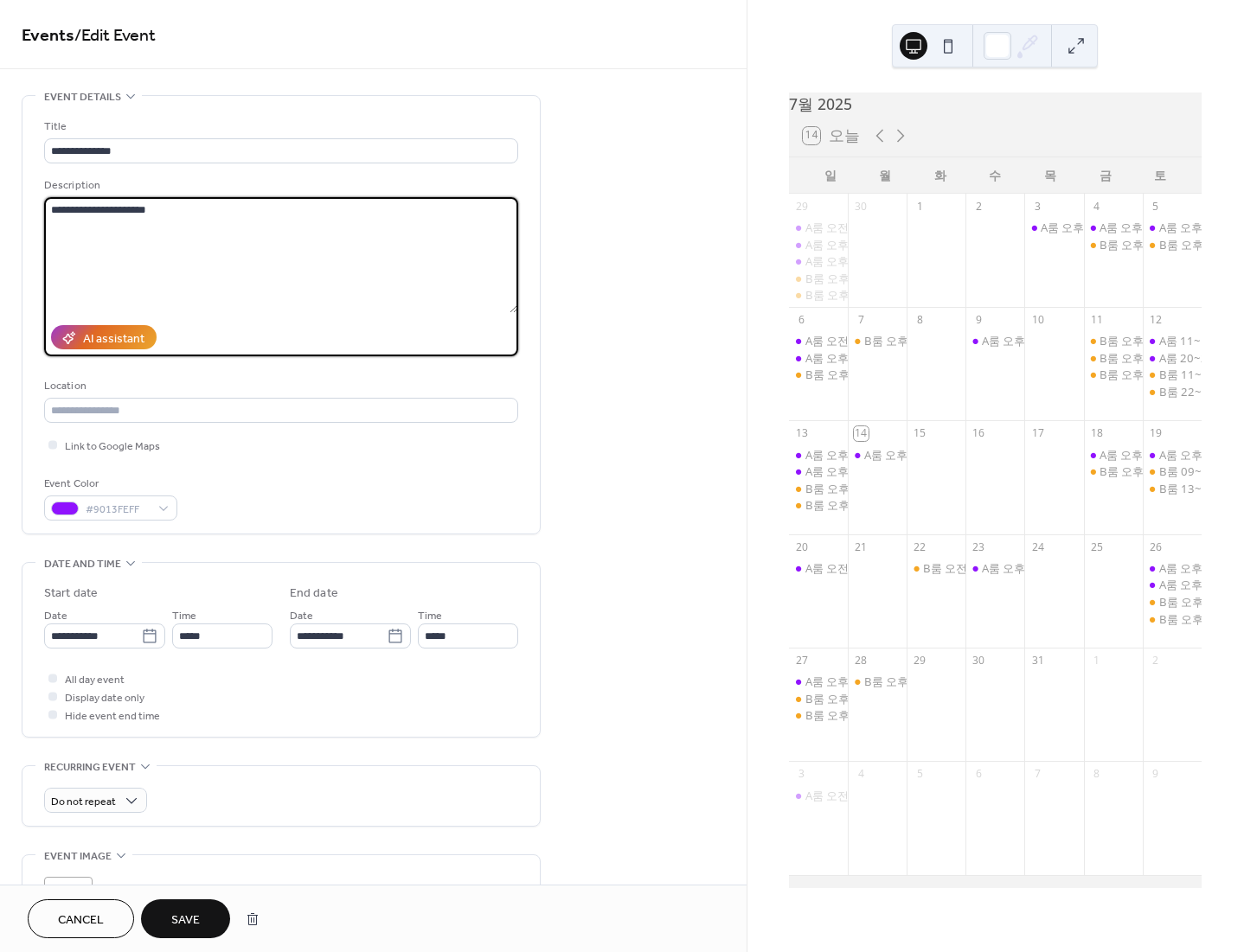 type on "**********" 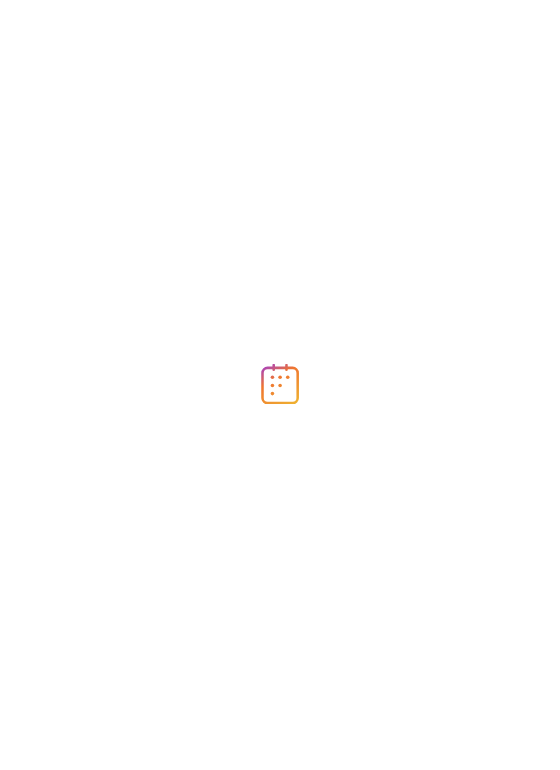 scroll, scrollTop: 0, scrollLeft: 0, axis: both 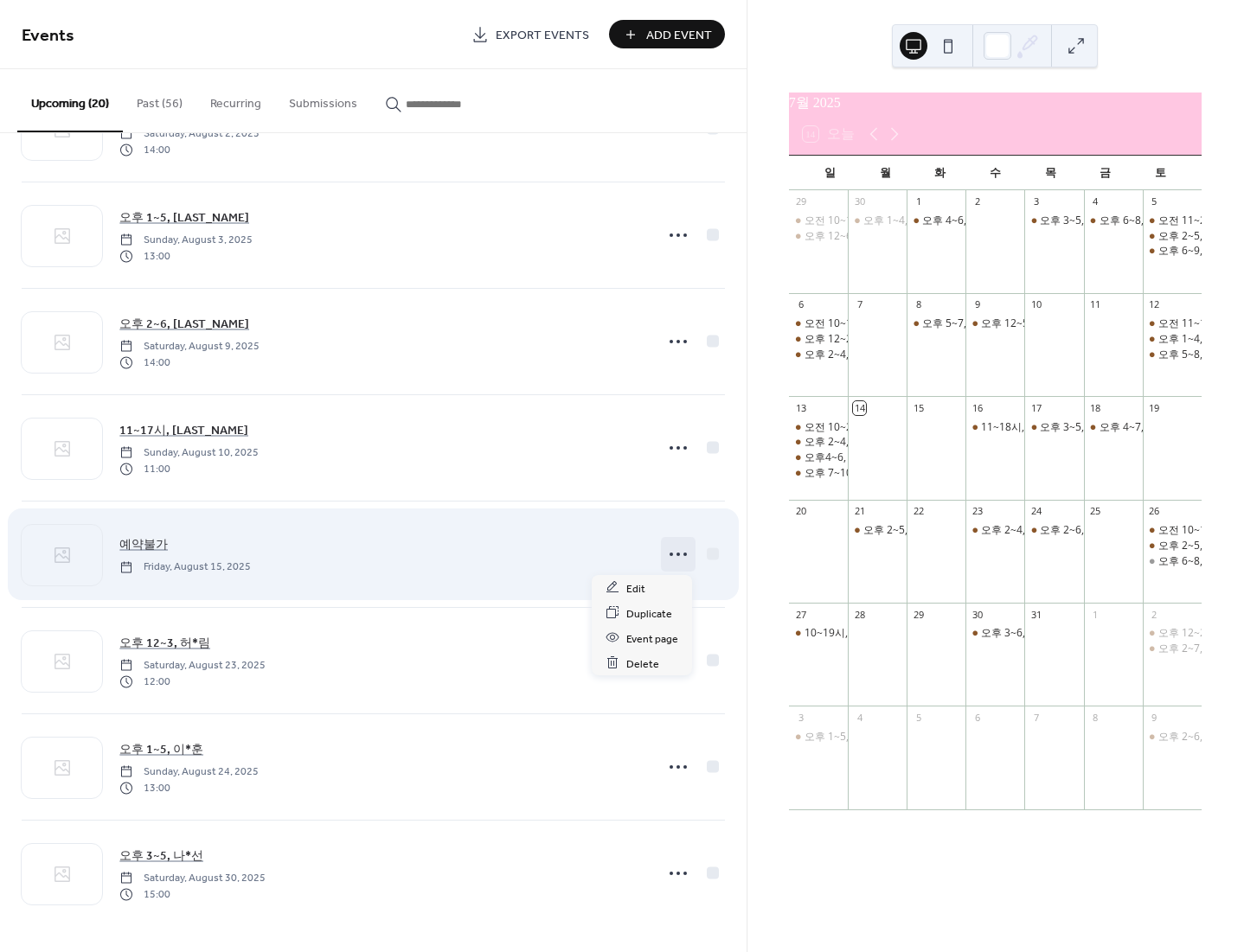 click 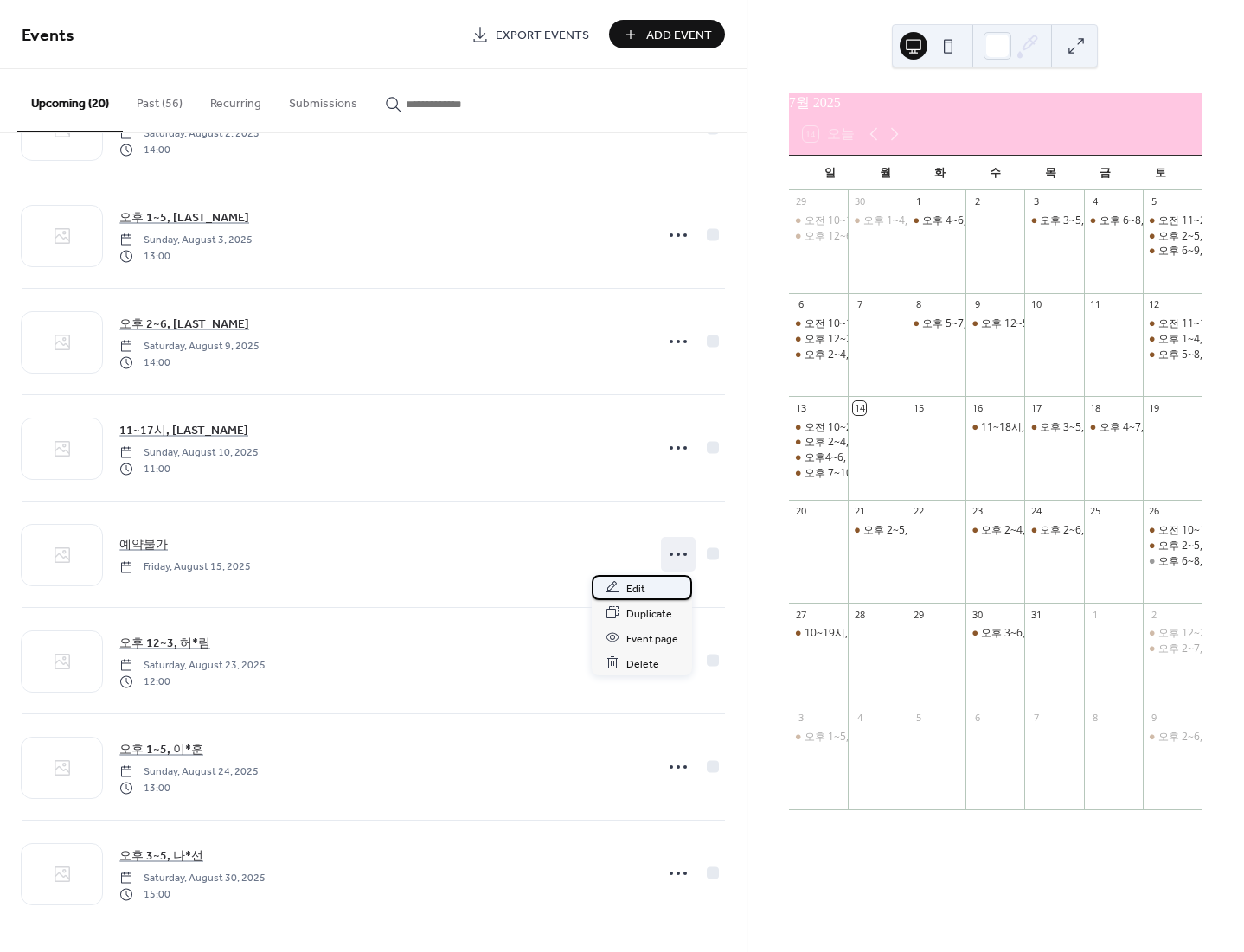 click on "Edit" at bounding box center (642, 587) 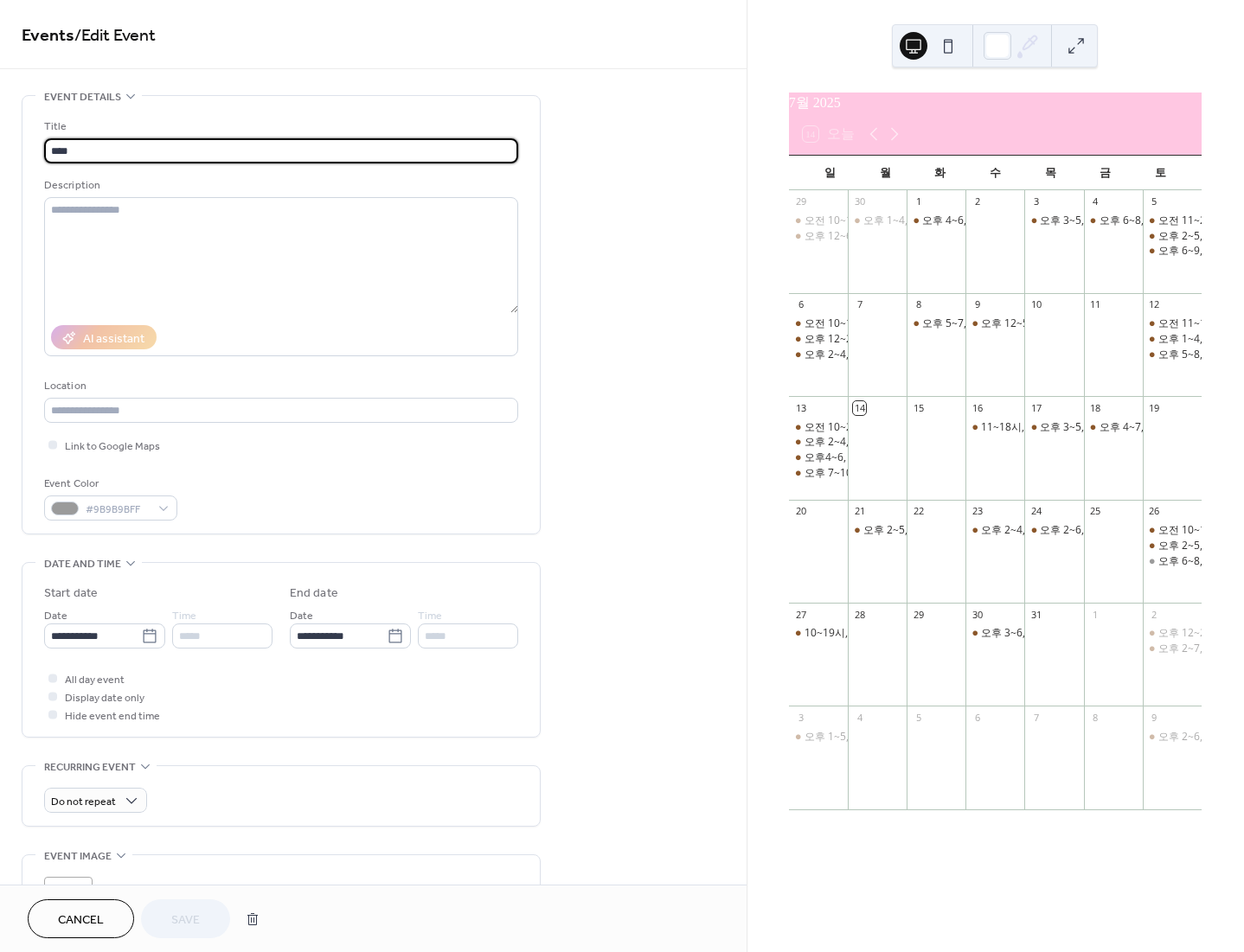 drag, startPoint x: 143, startPoint y: 156, endPoint x: -107, endPoint y: 156, distance: 250 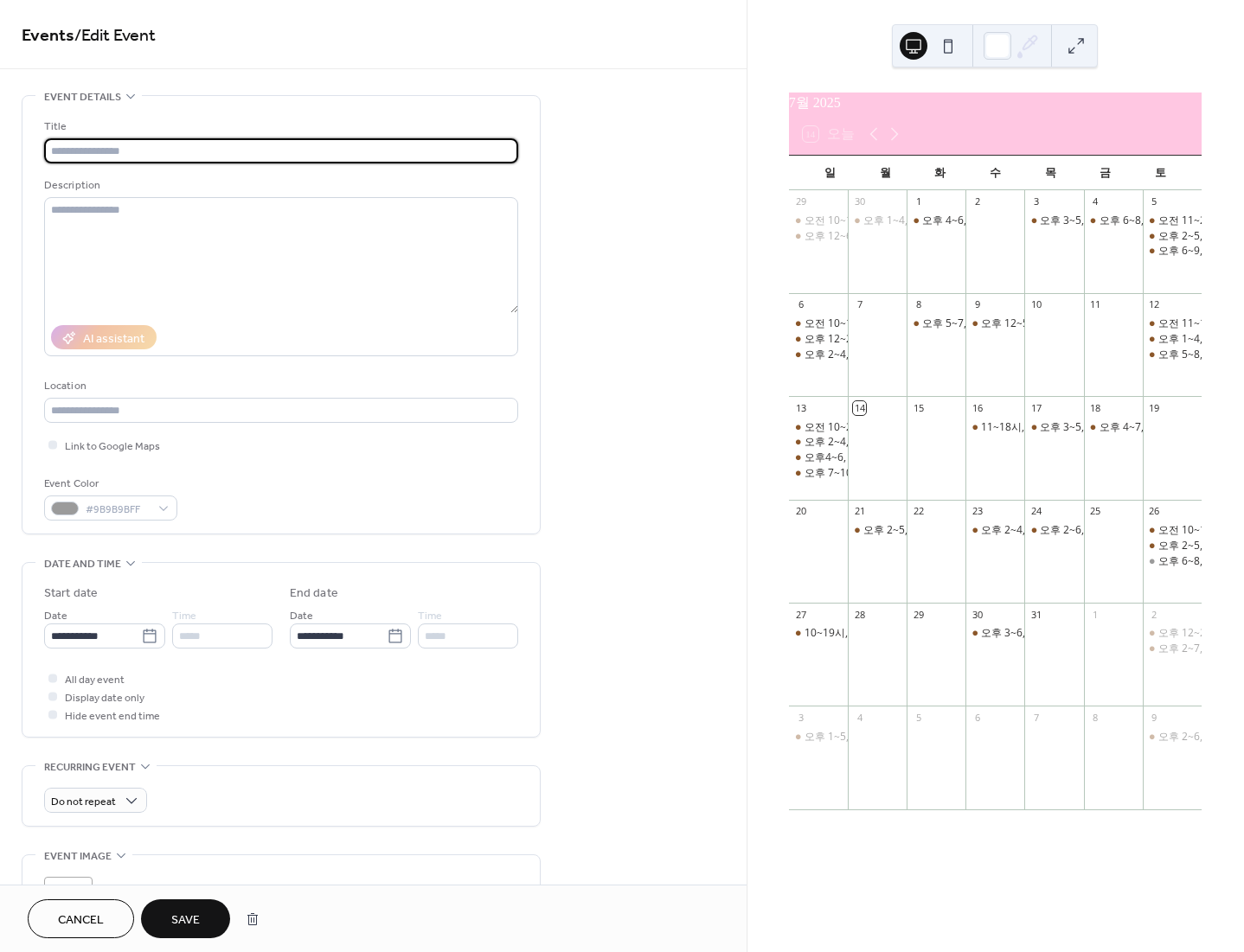 click at bounding box center [281, 150] 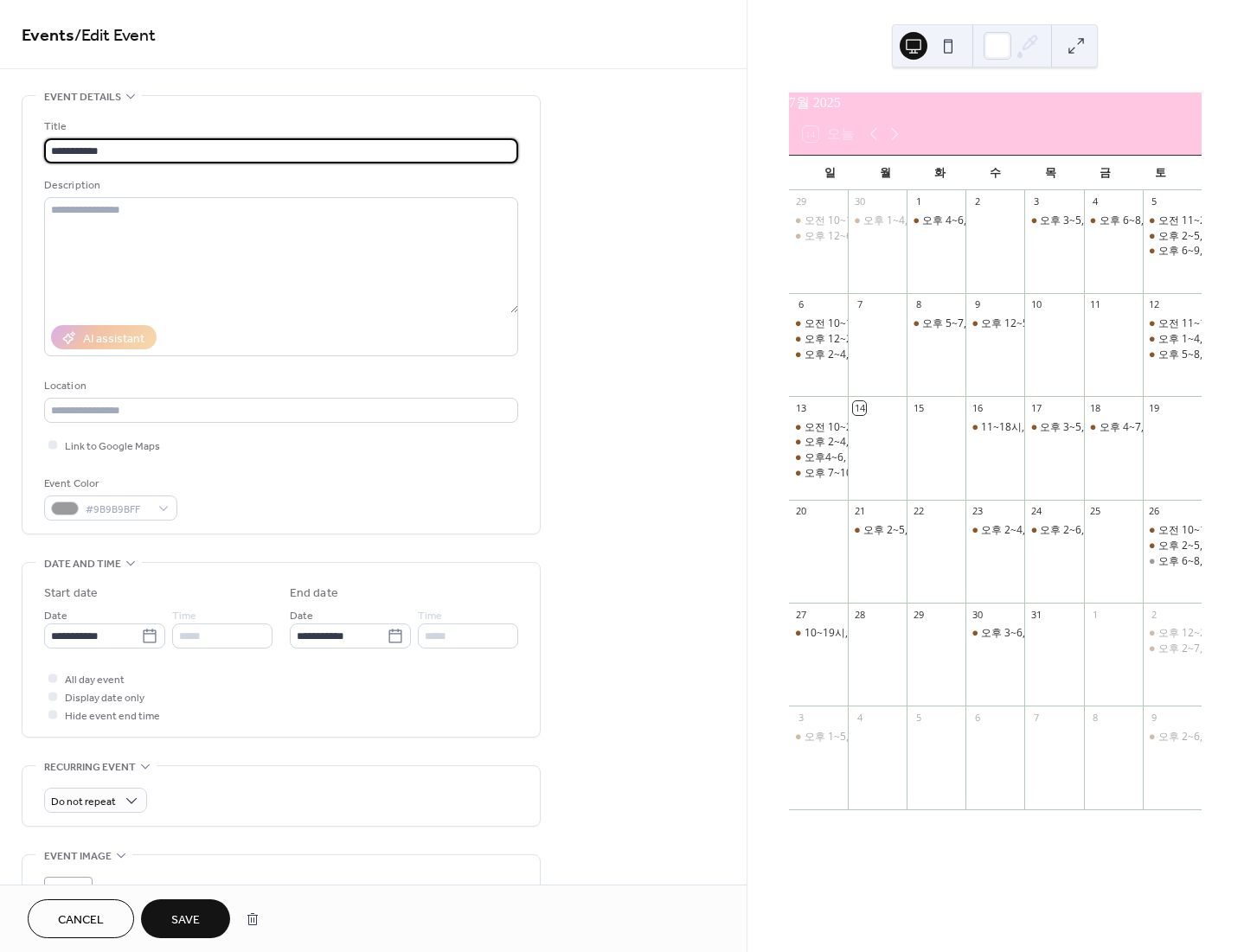 type on "**********" 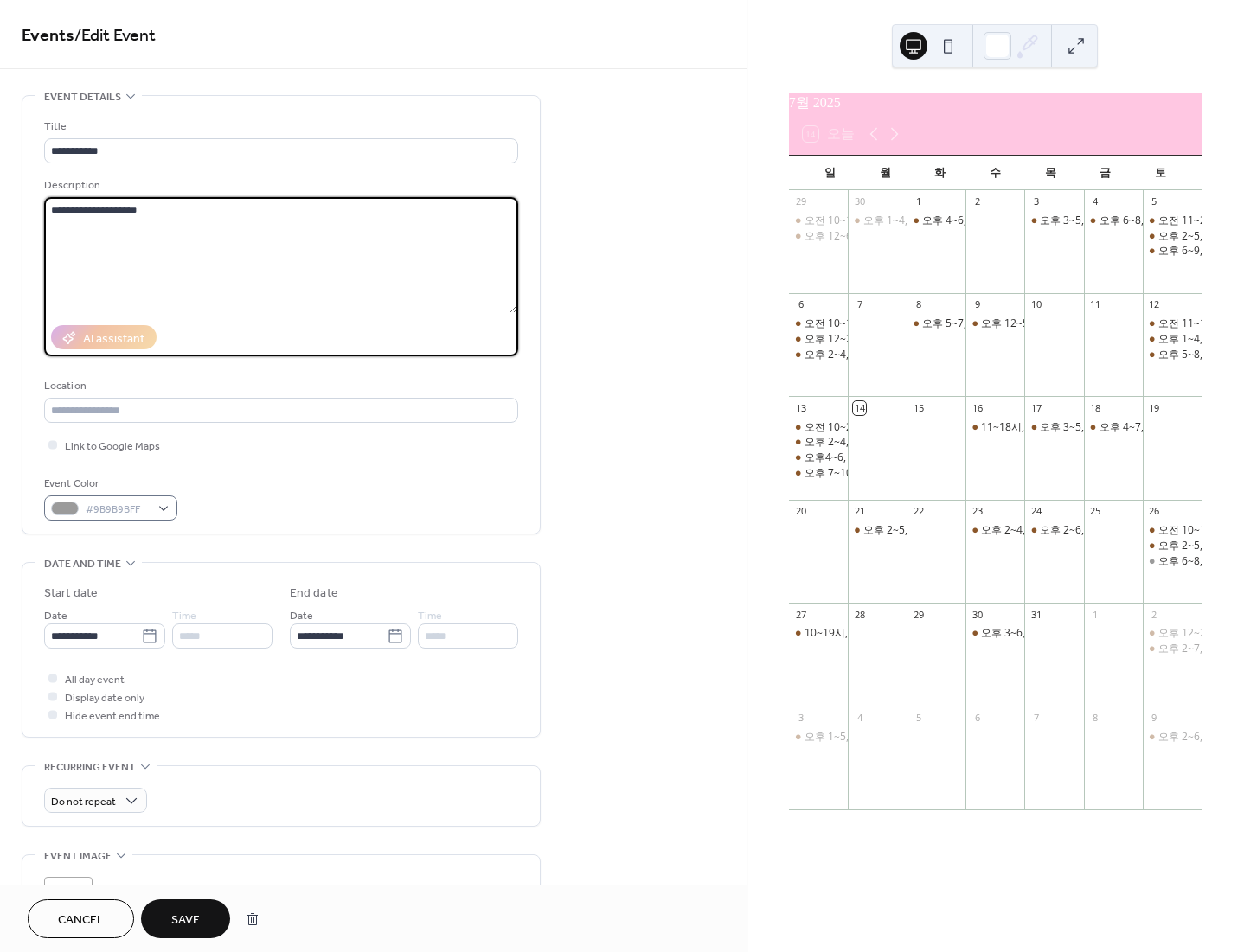 type on "**********" 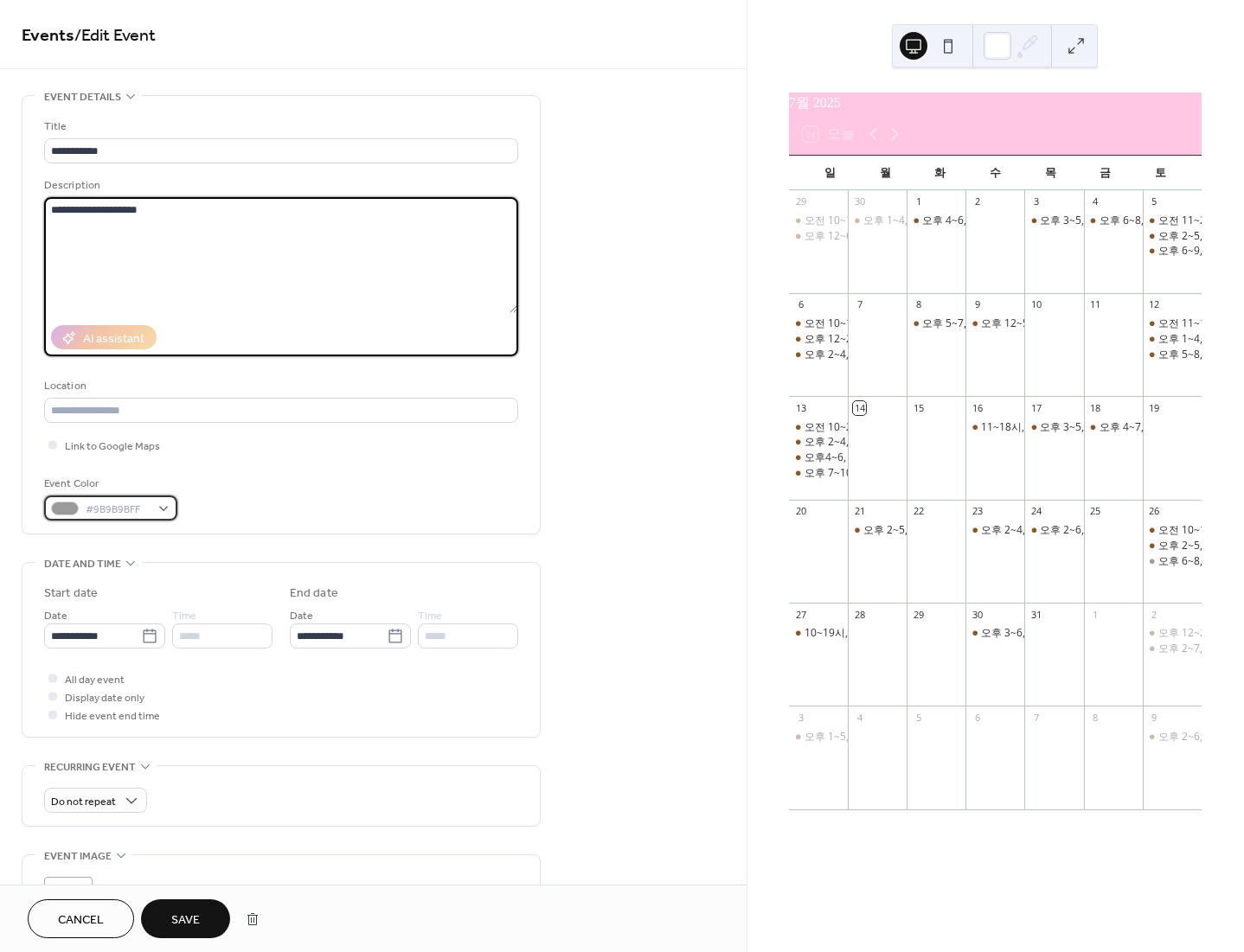 click on "#9B9B9BFF" at bounding box center (111, 508) 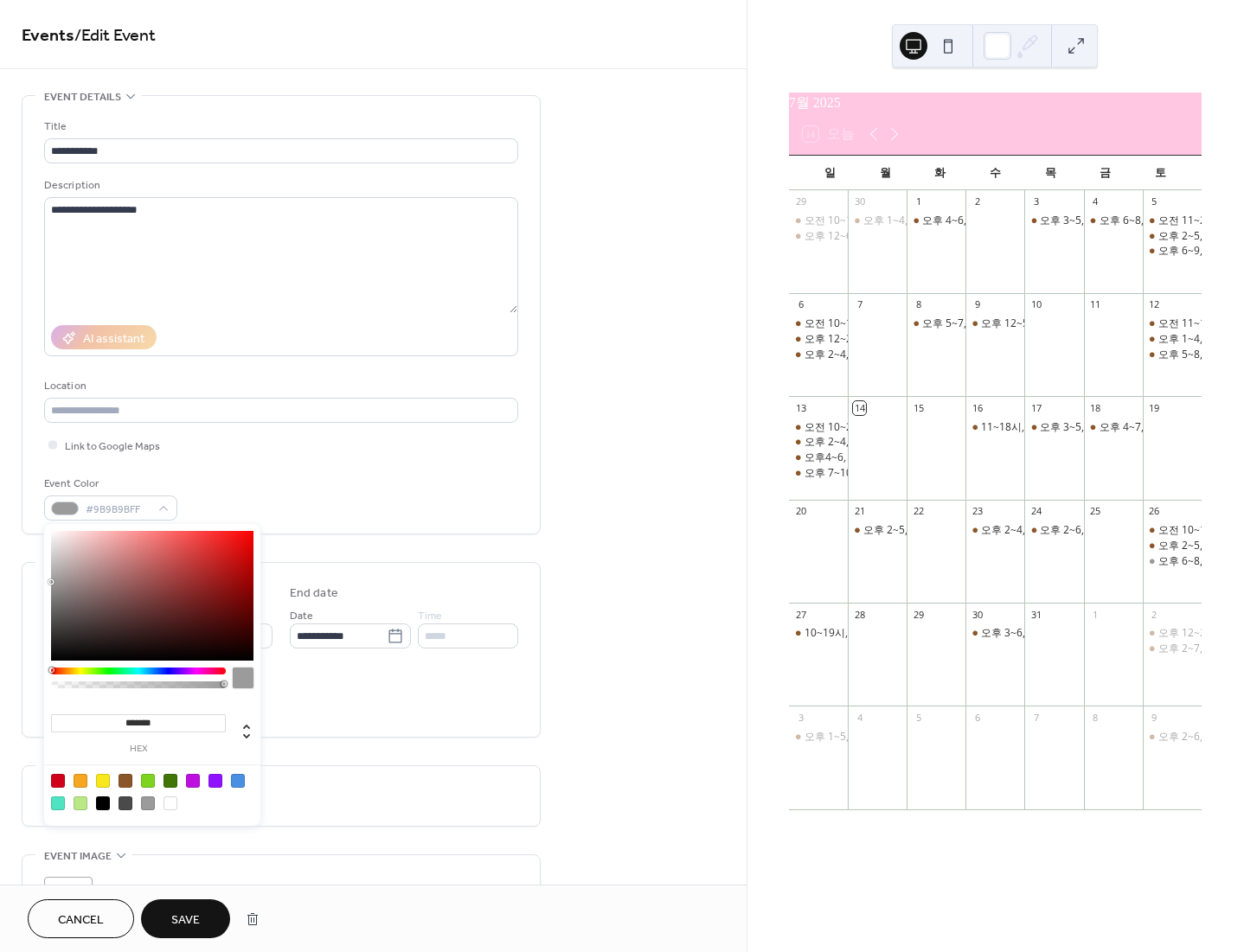 click at bounding box center [125, 781] 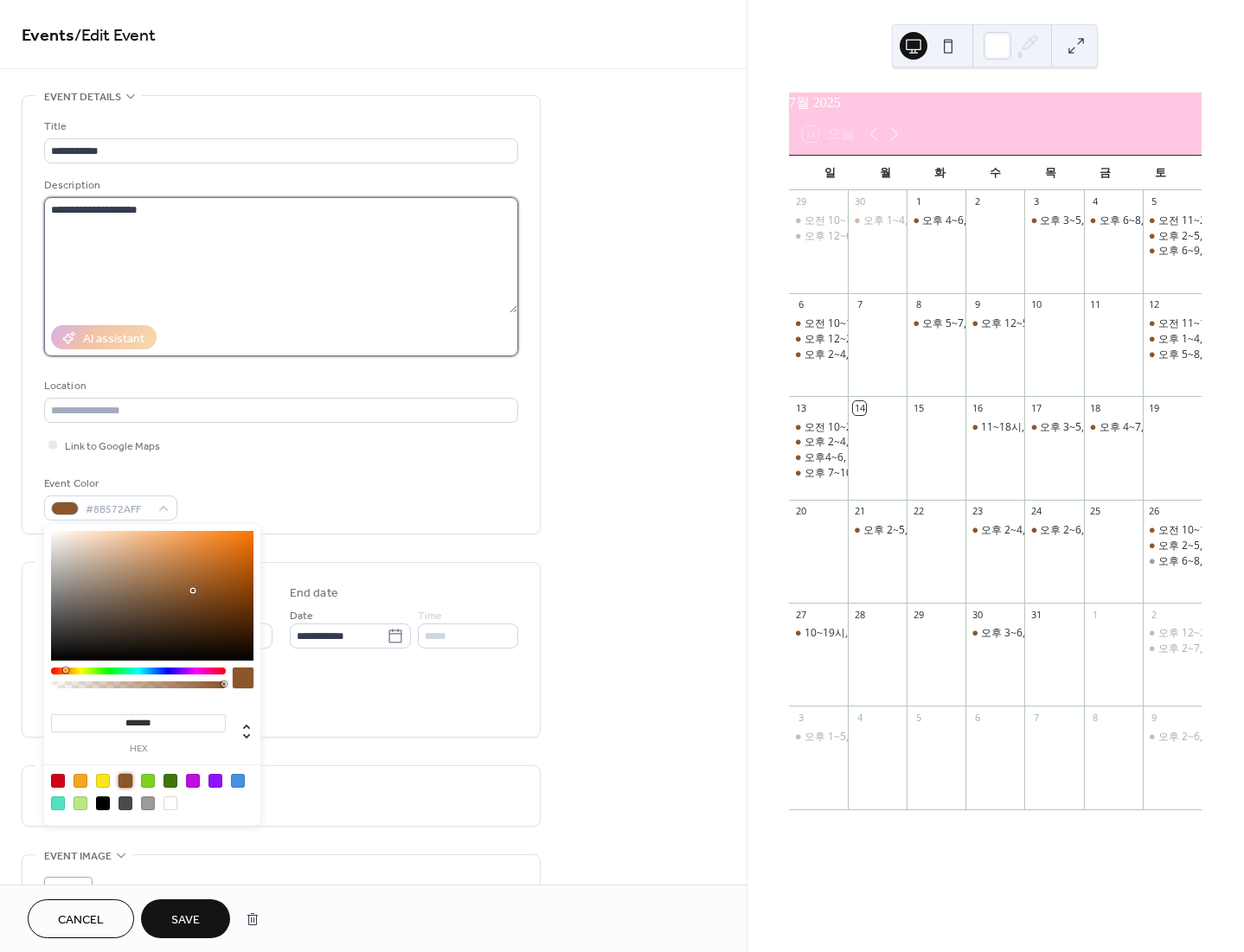 click on "**********" at bounding box center [280, 255] 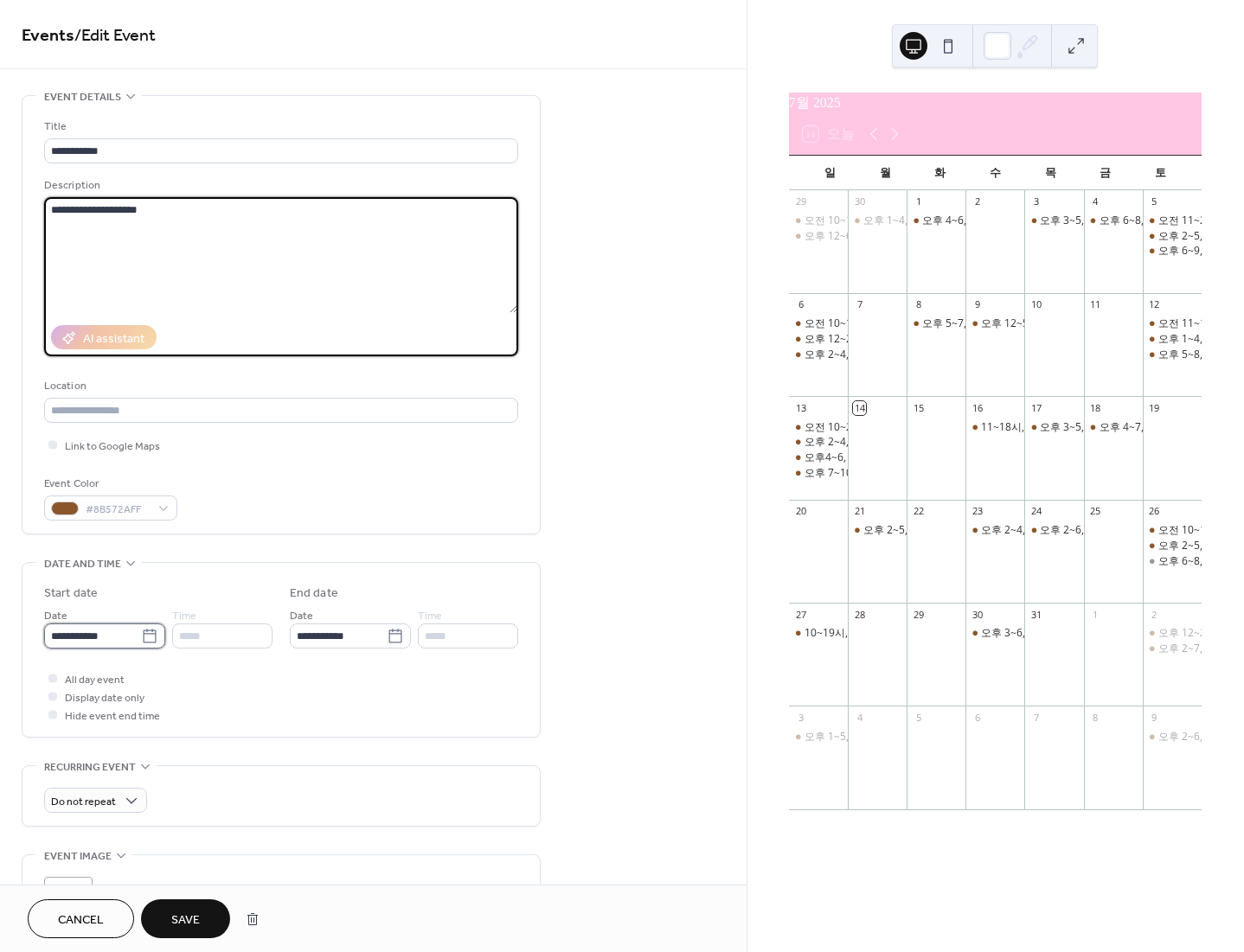 click on "**********" at bounding box center (93, 636) 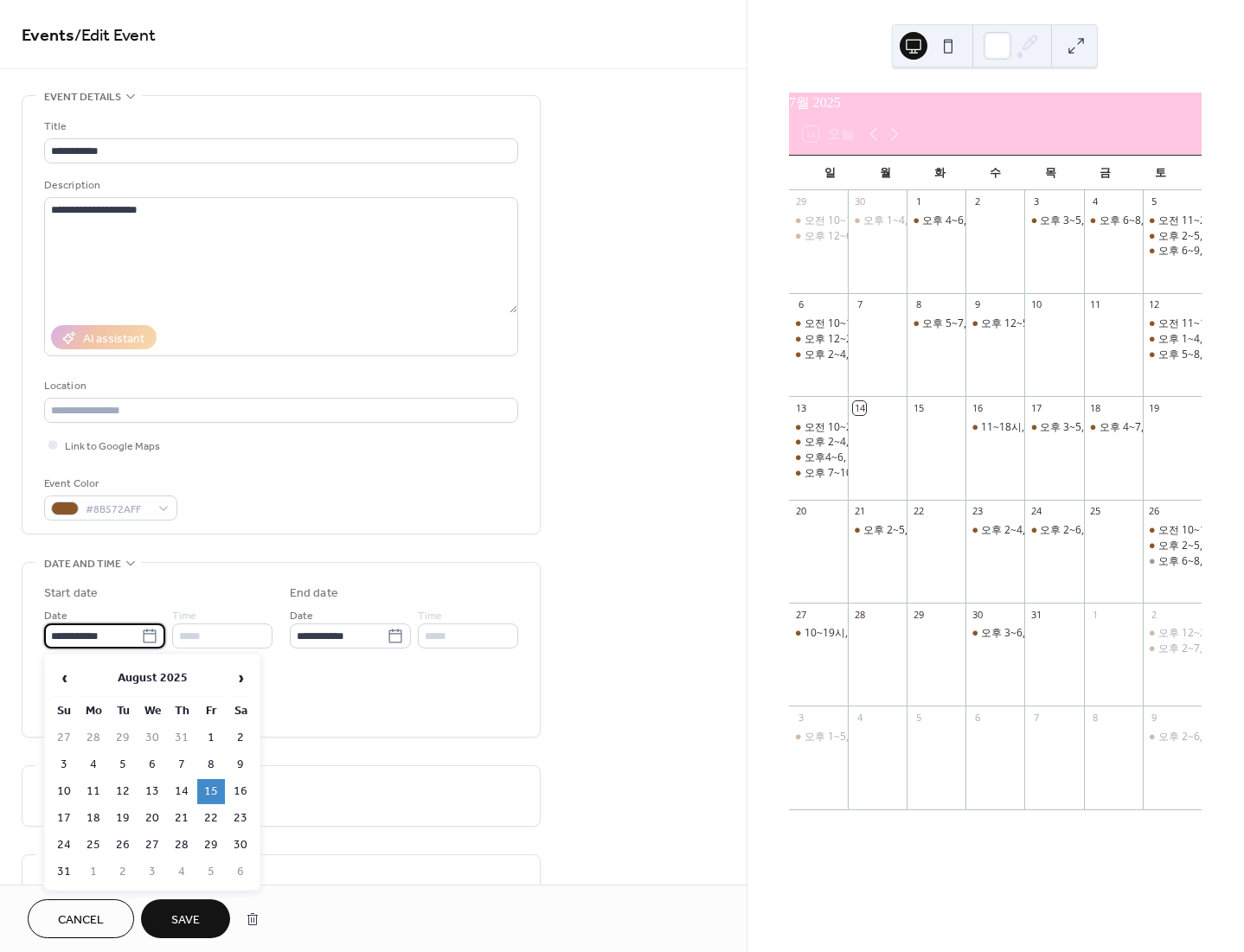 click on "All day event Display date only Hide event end time" at bounding box center [281, 696] 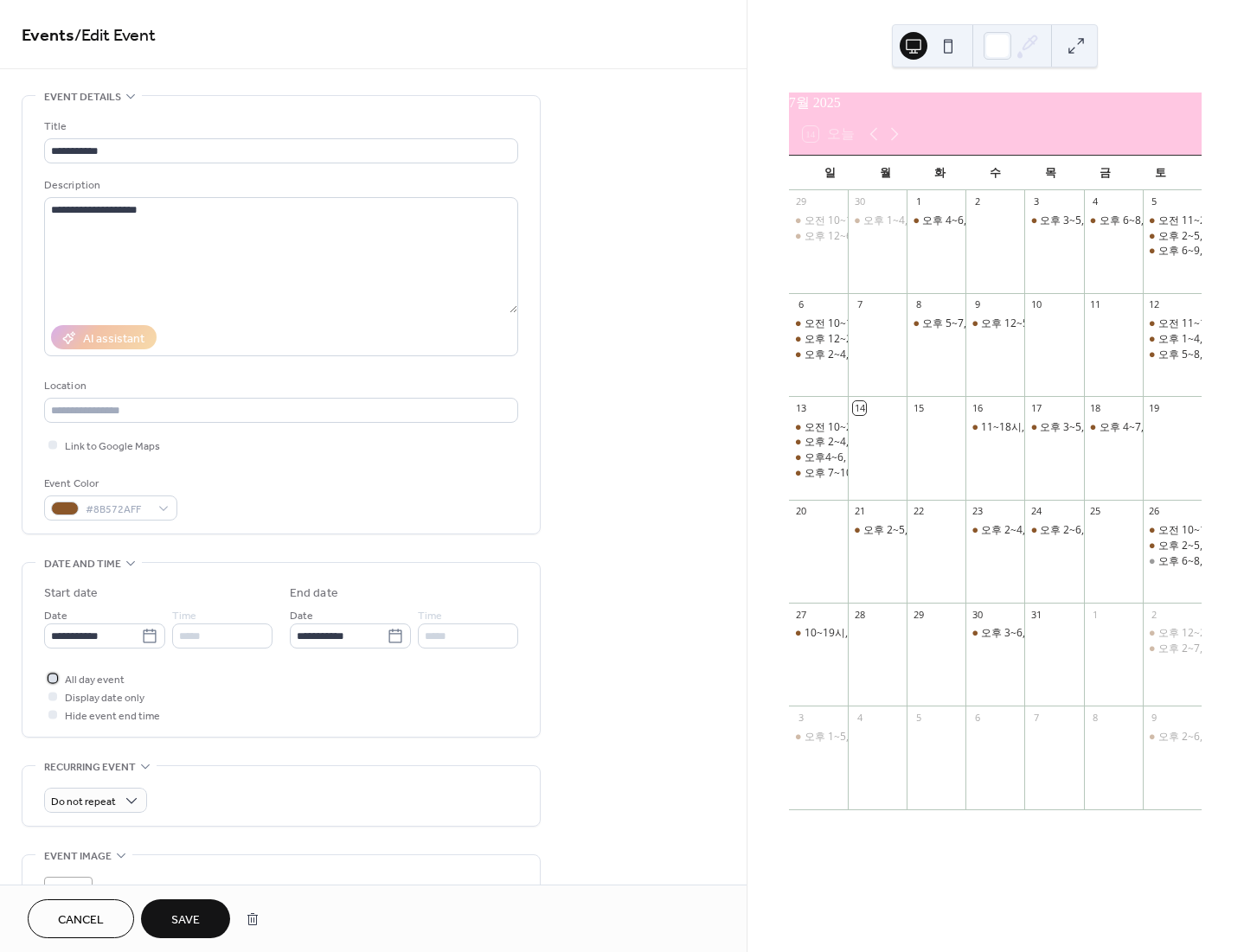 click on "All day event" at bounding box center [94, 680] 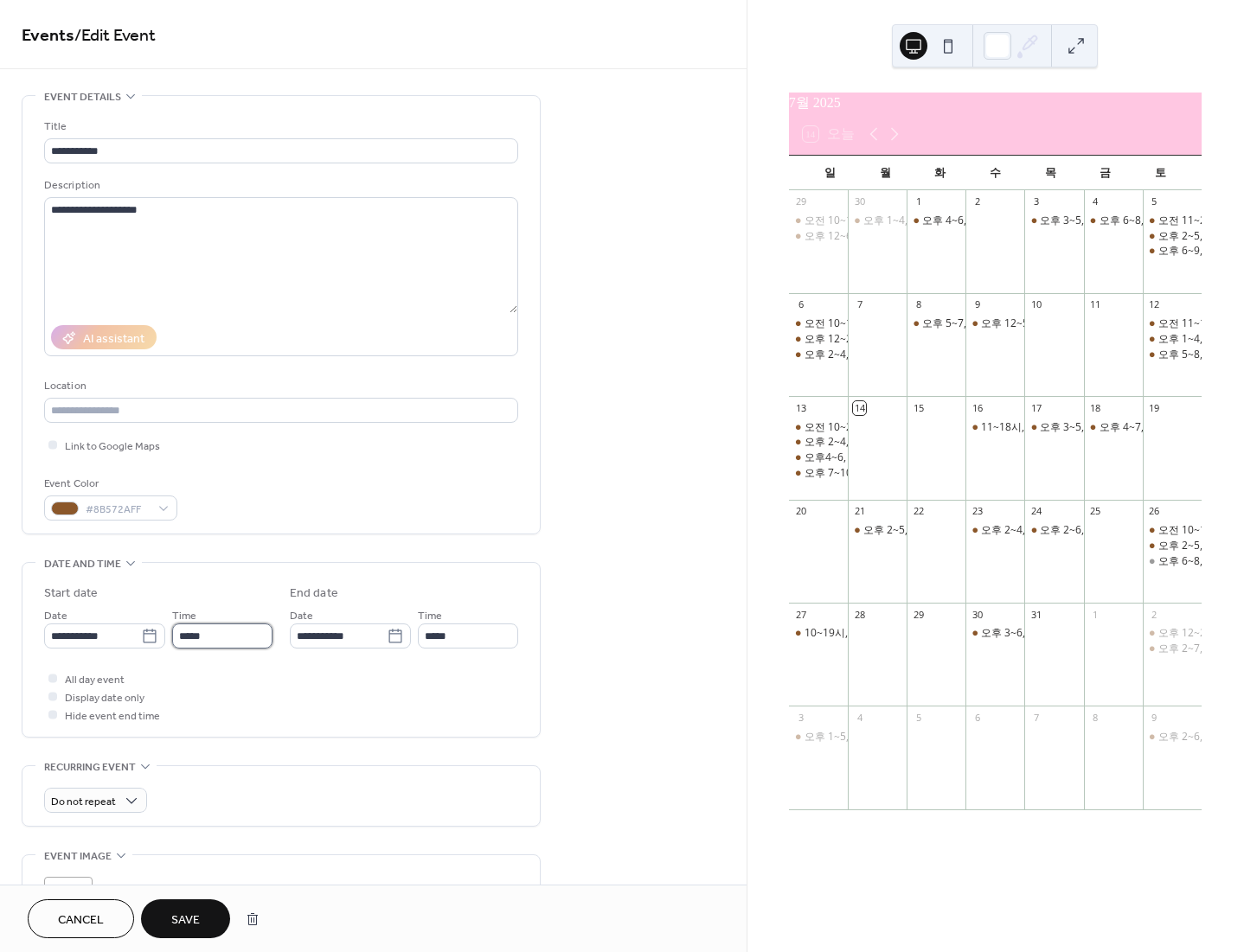 click on "*****" at bounding box center (222, 636) 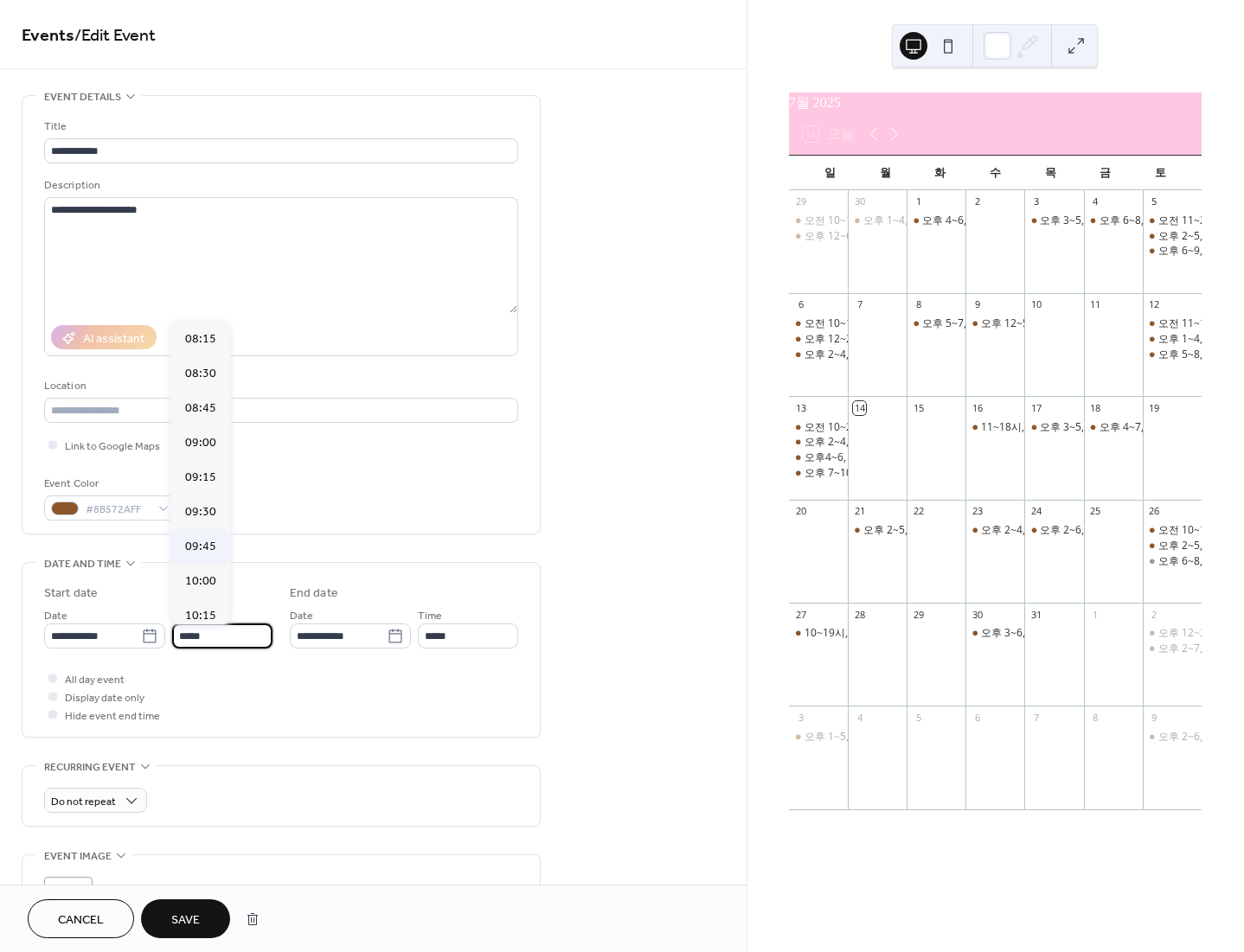 scroll, scrollTop: 1153, scrollLeft: 0, axis: vertical 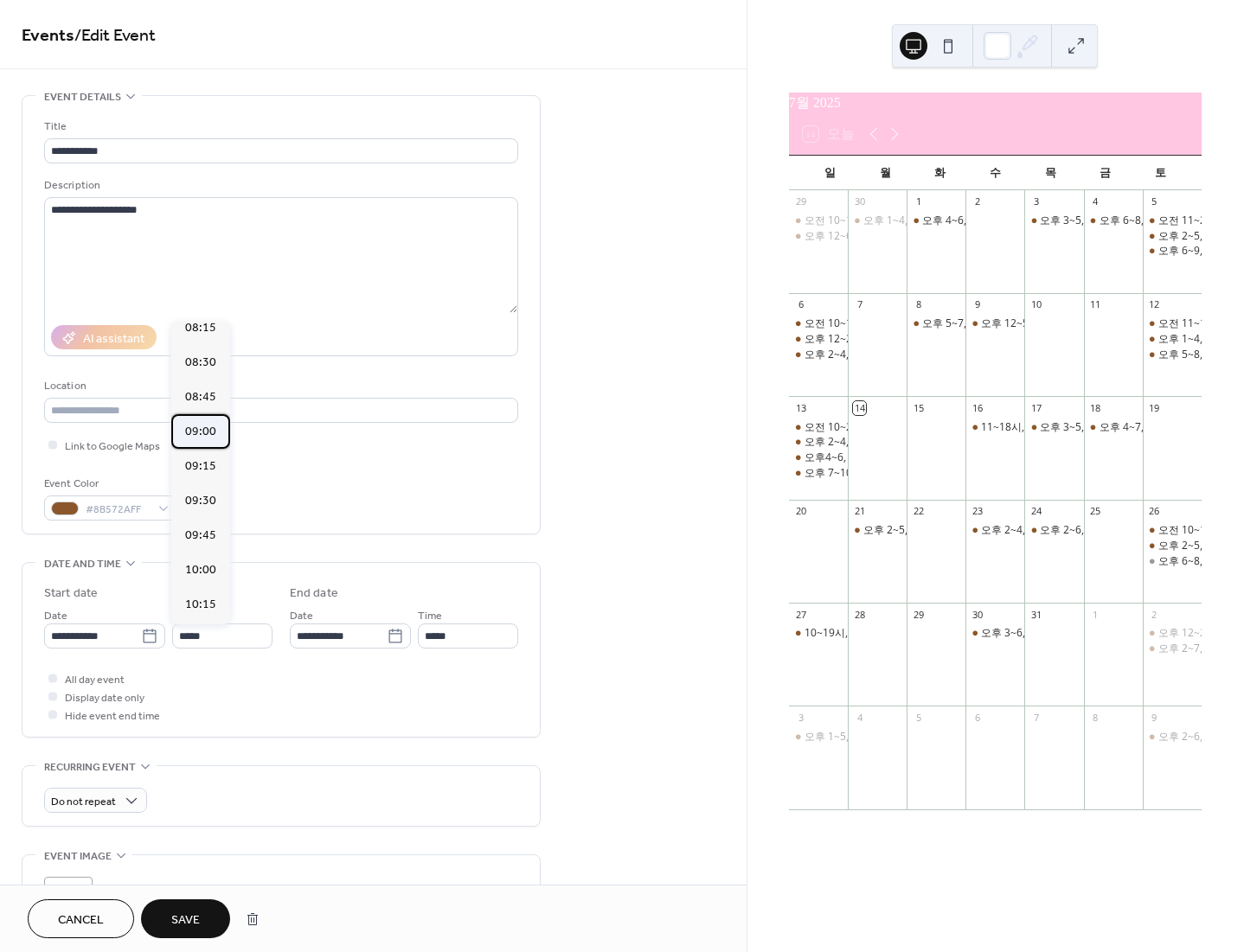 click on "09:00" at bounding box center (201, 431) 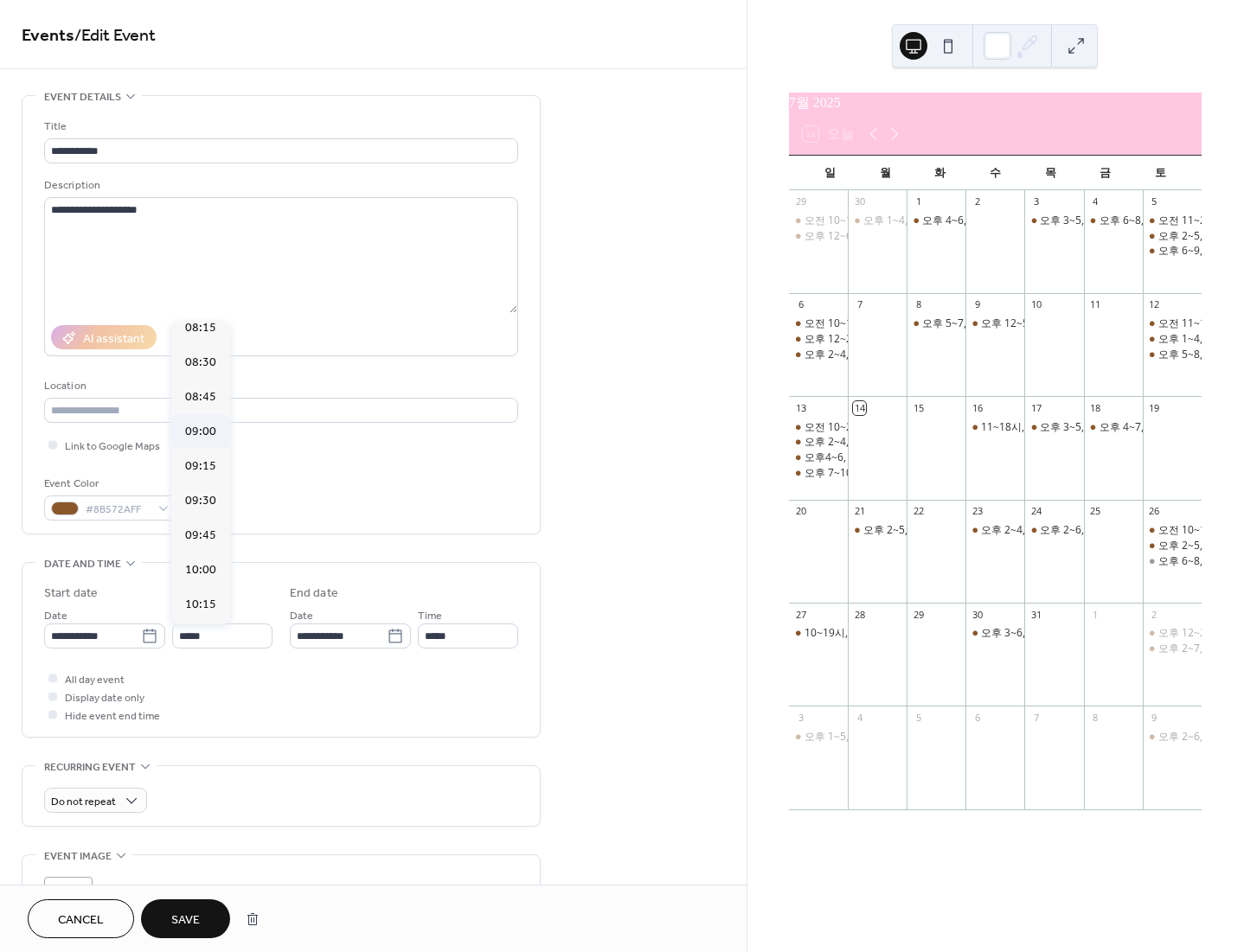 type on "*****" 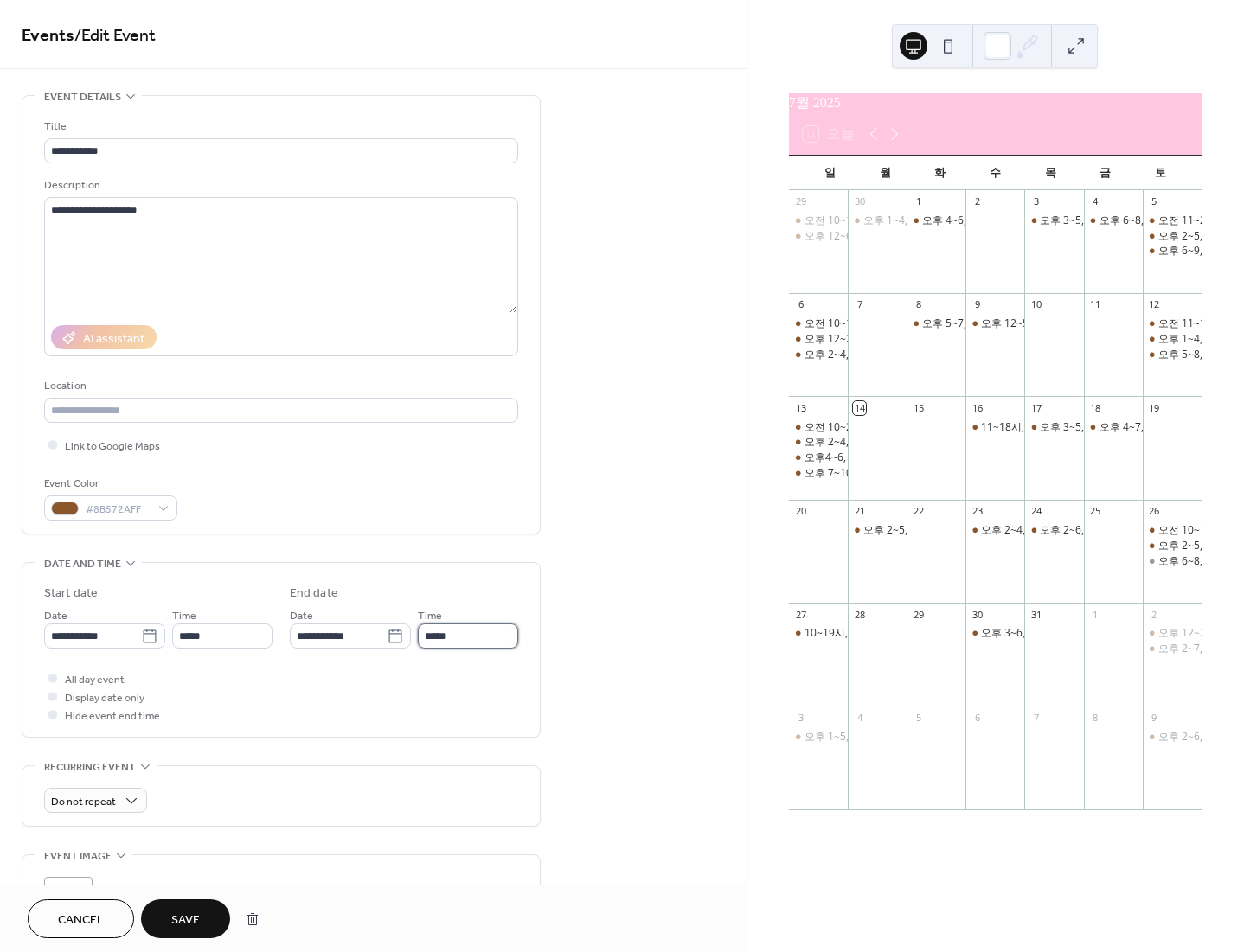 click on "*****" at bounding box center (468, 636) 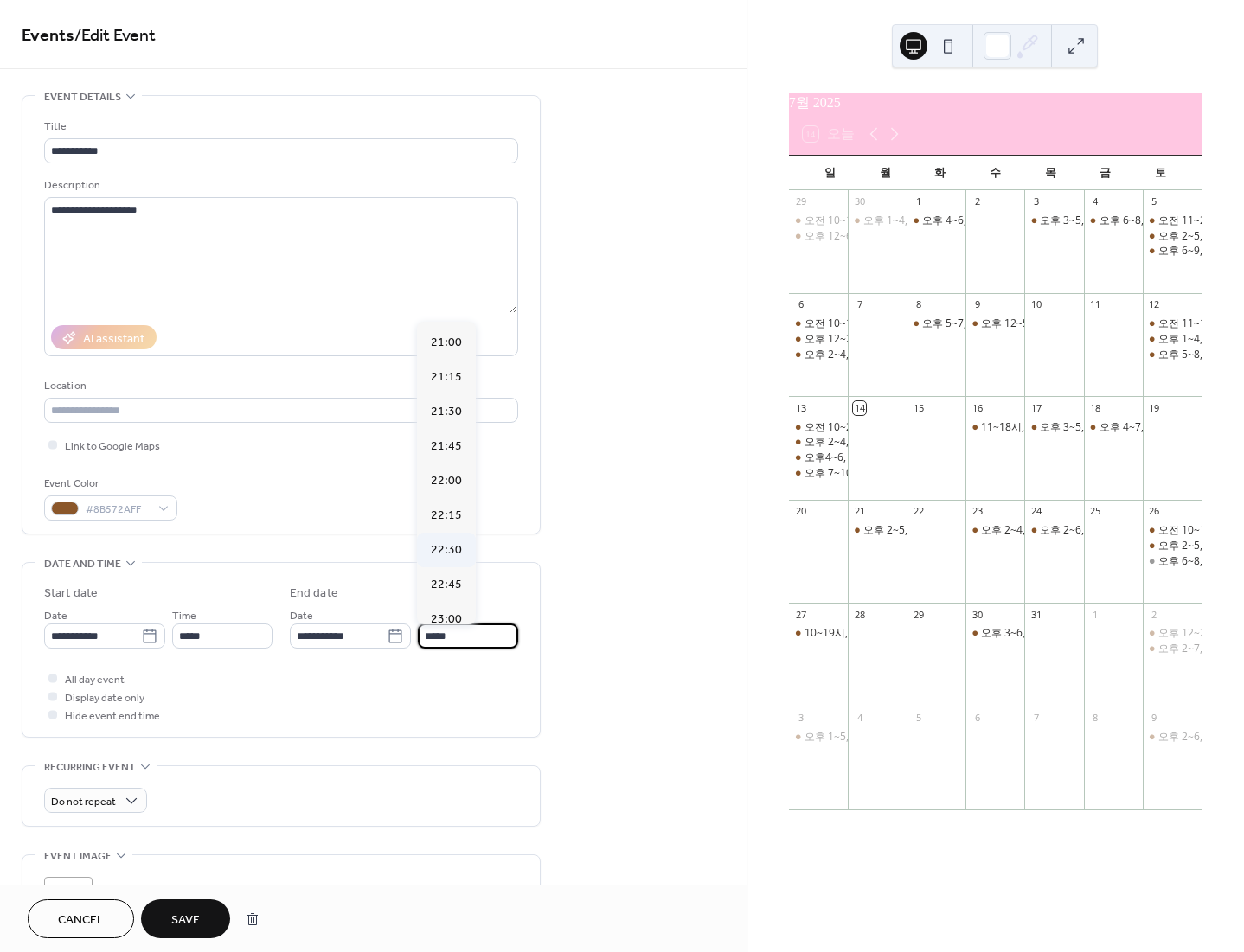 scroll, scrollTop: 1557, scrollLeft: 0, axis: vertical 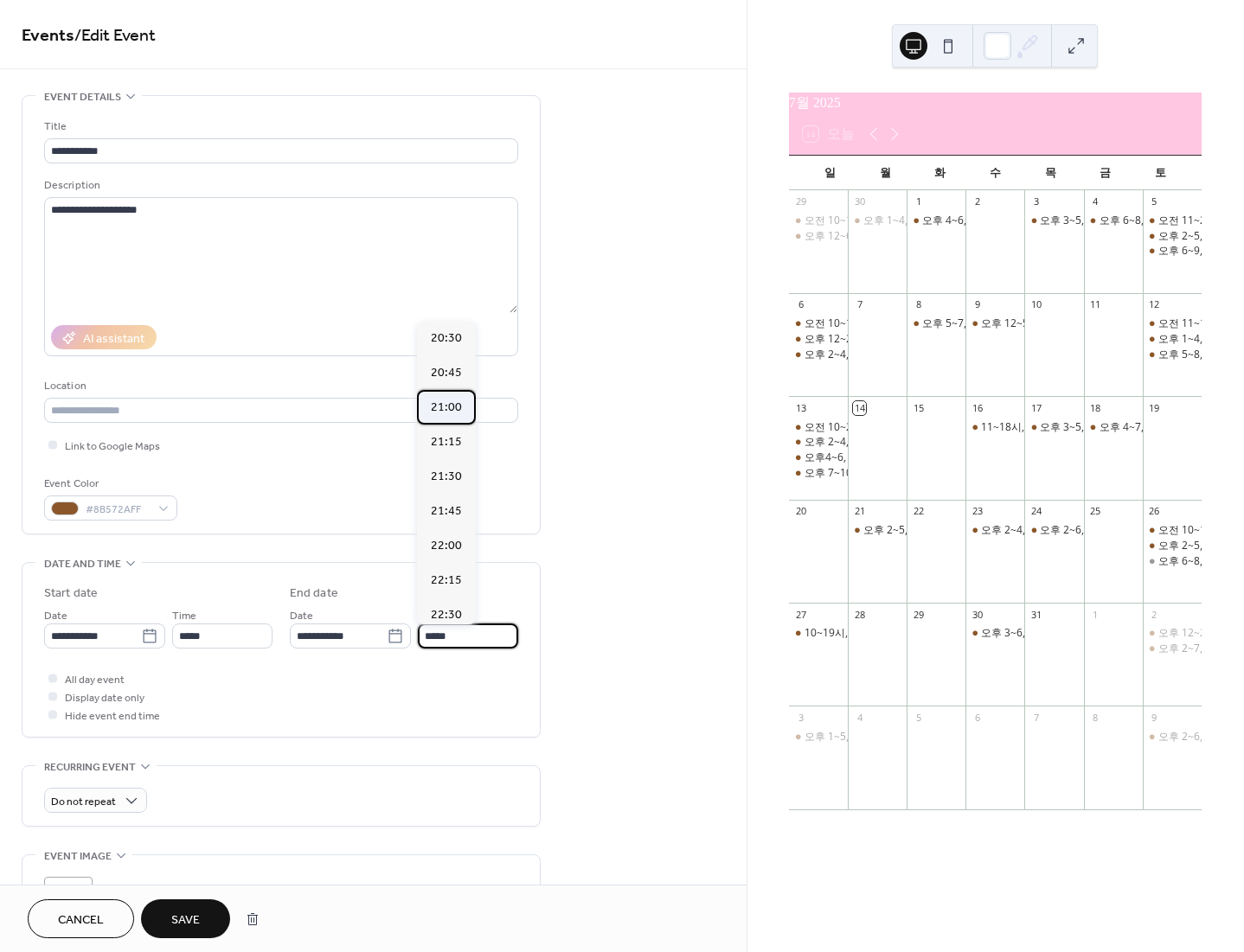 click on "21:00" at bounding box center [446, 407] 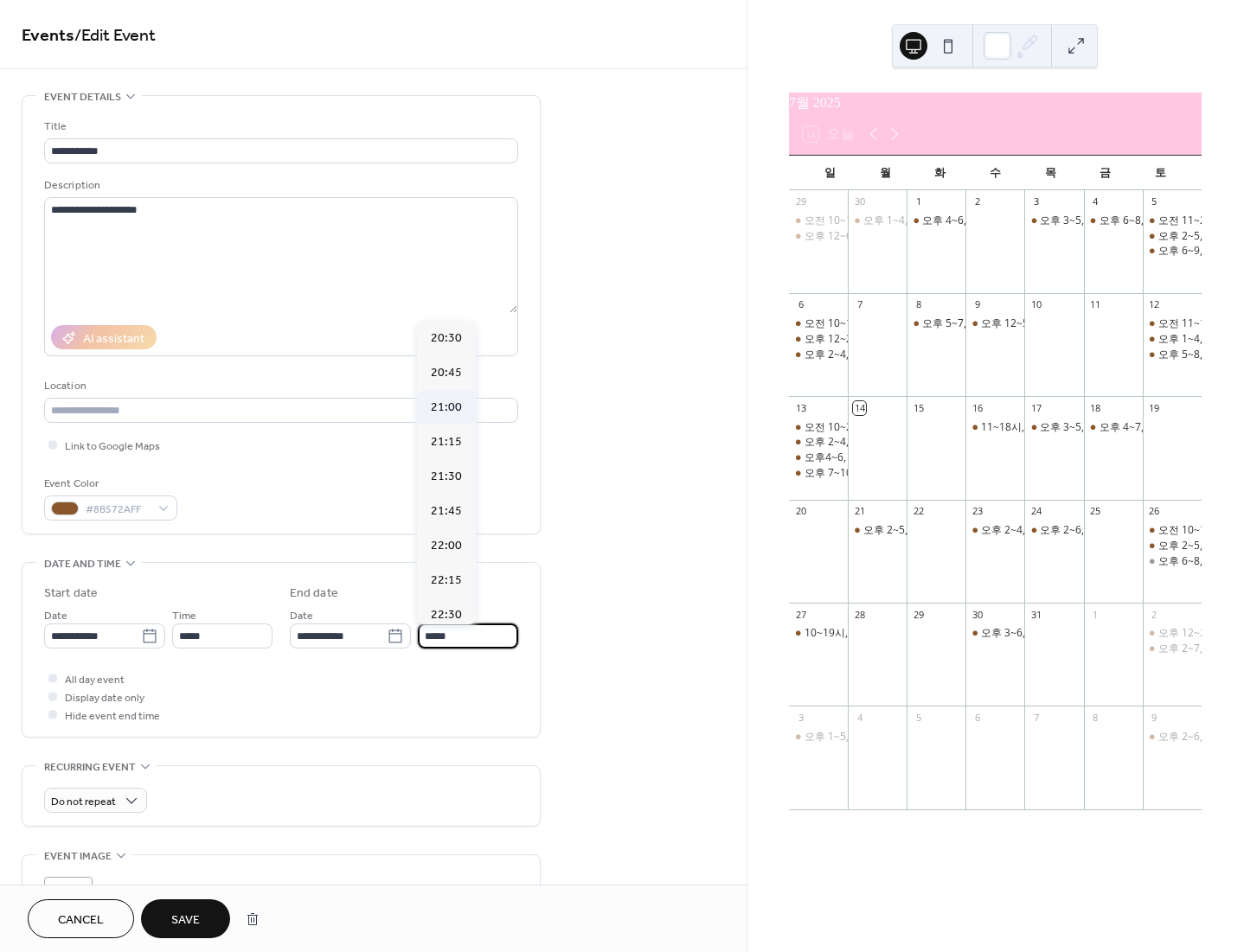 type on "*****" 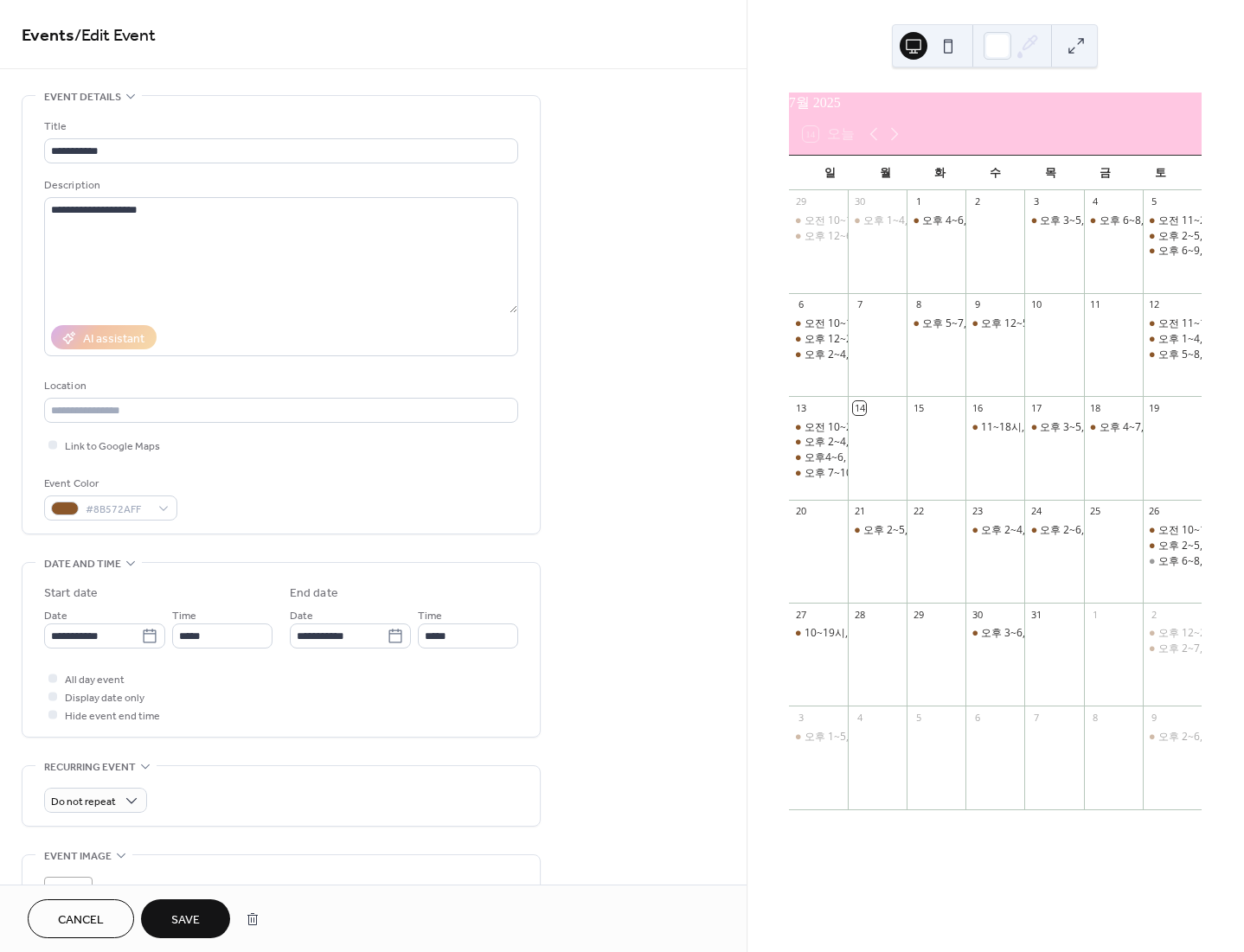 click on "Save" at bounding box center (185, 918) 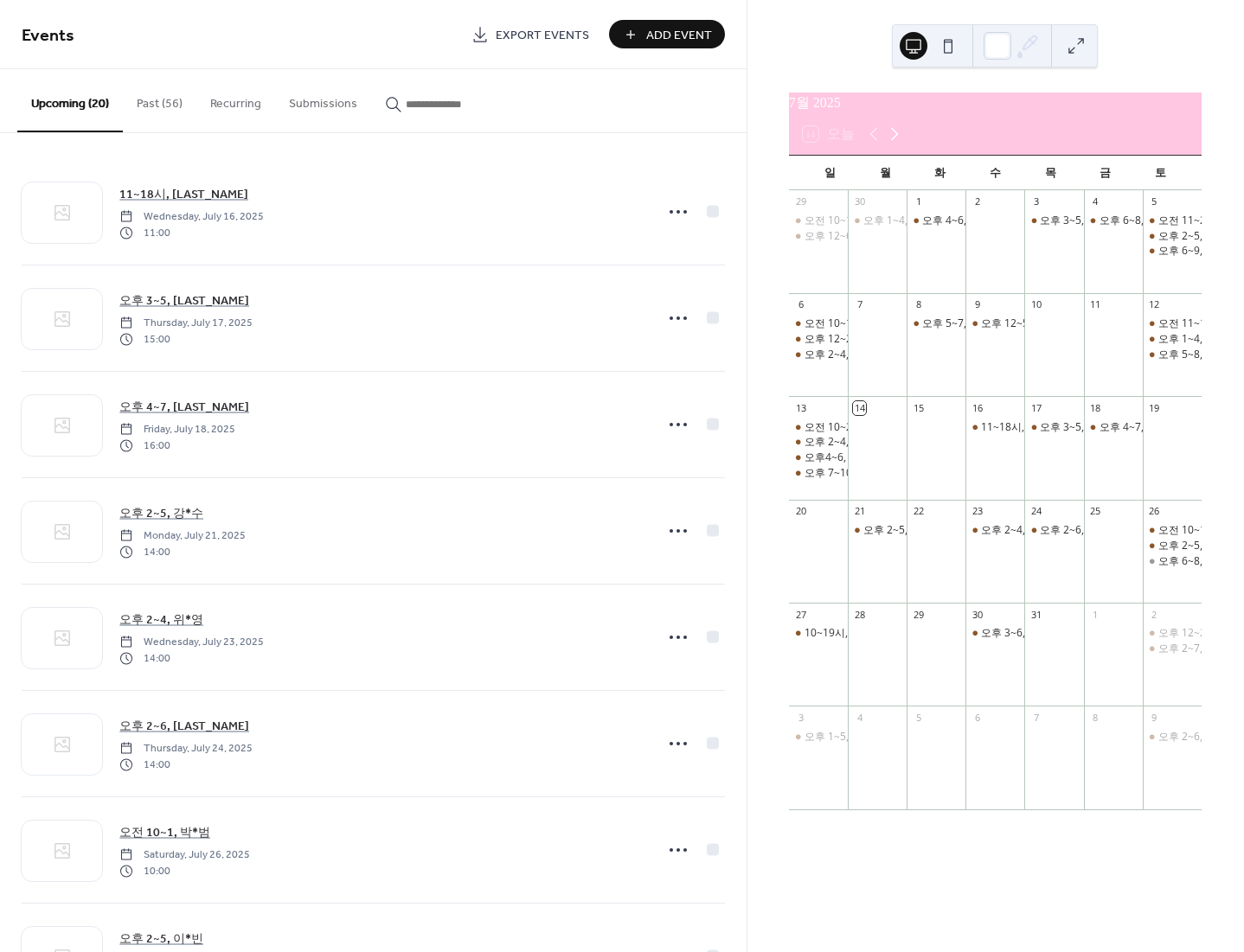 click 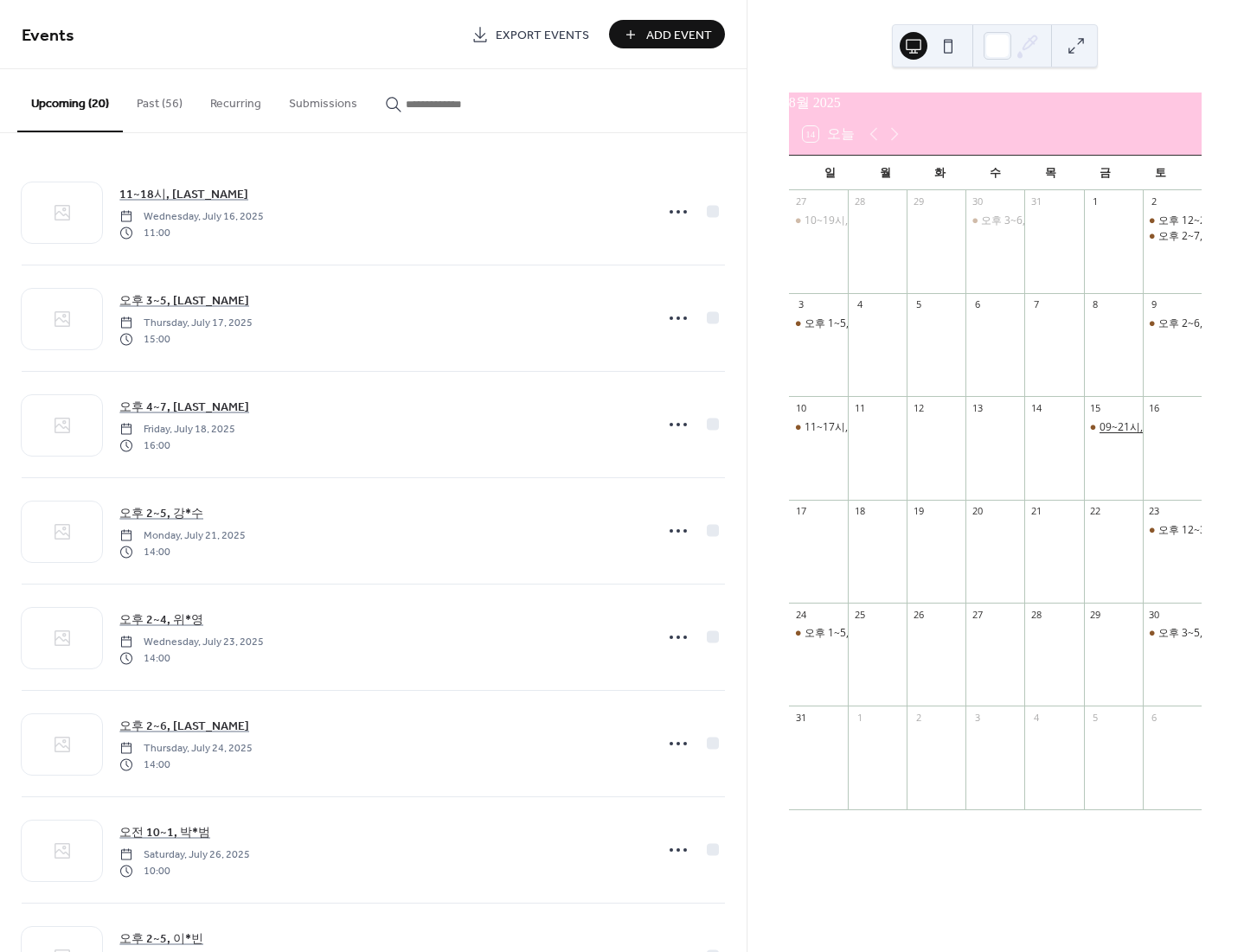click on "09~21시, 우*휘" at bounding box center (1136, 427) 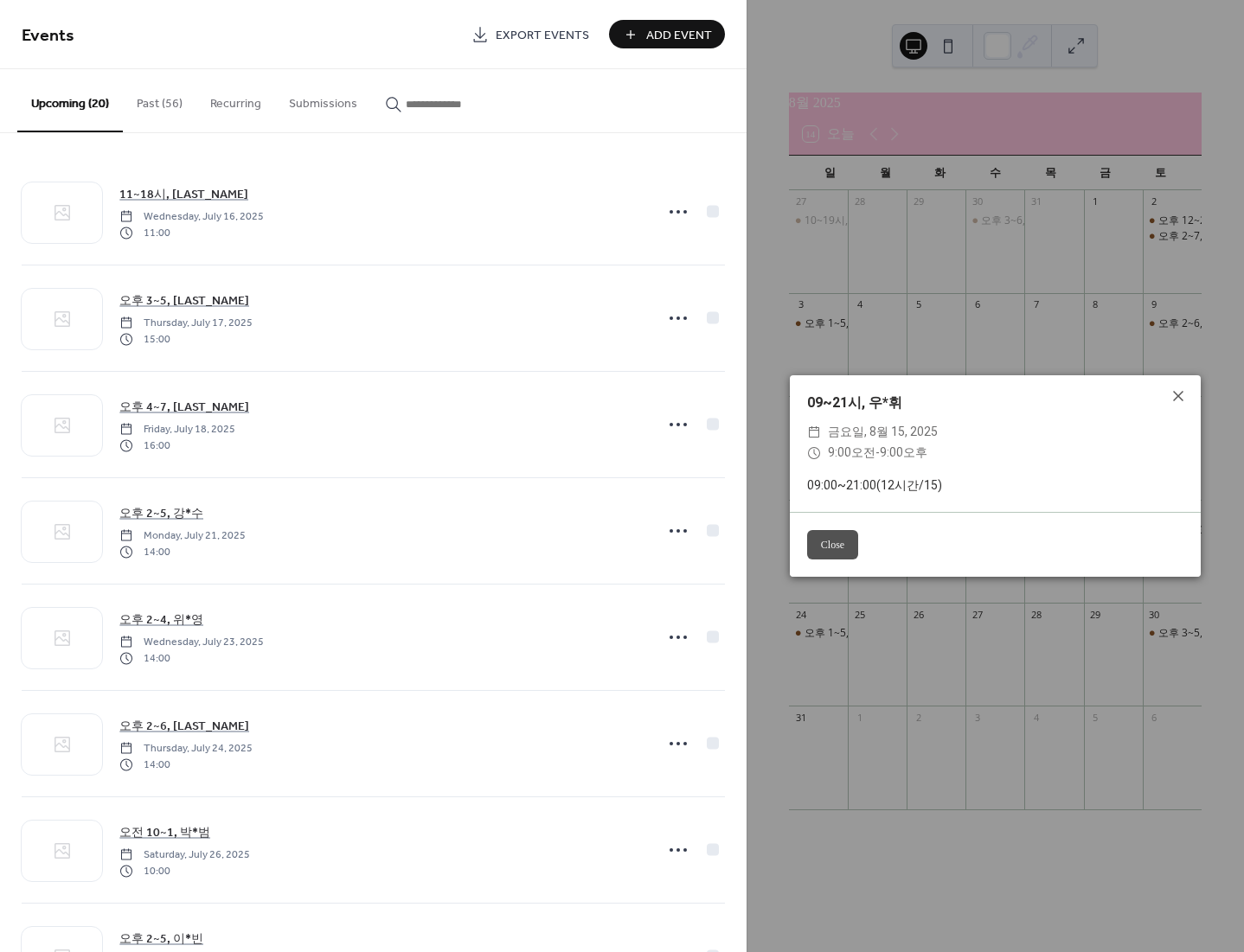 click on "Close" at bounding box center [832, 545] 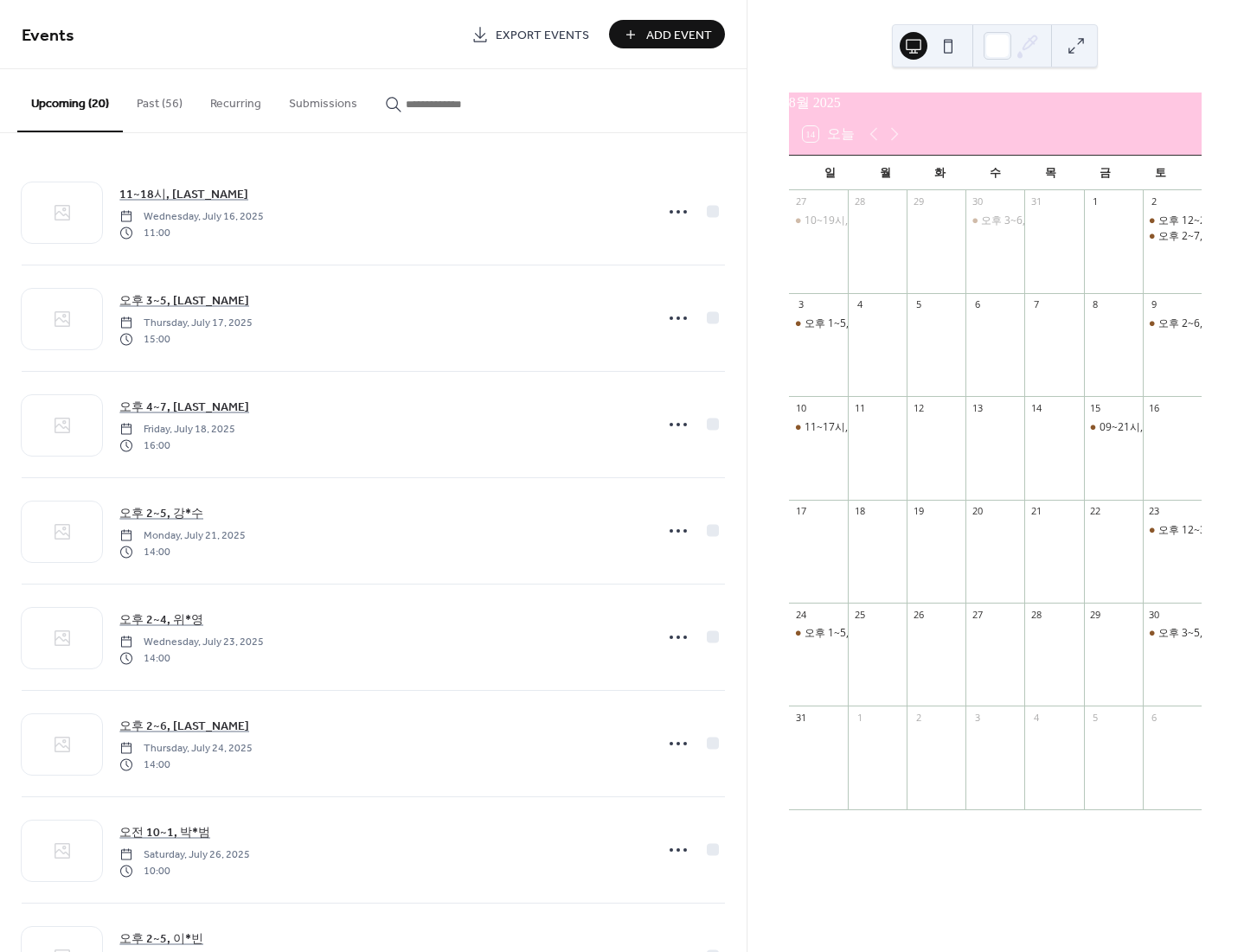 click on "Add Event" at bounding box center [667, 34] 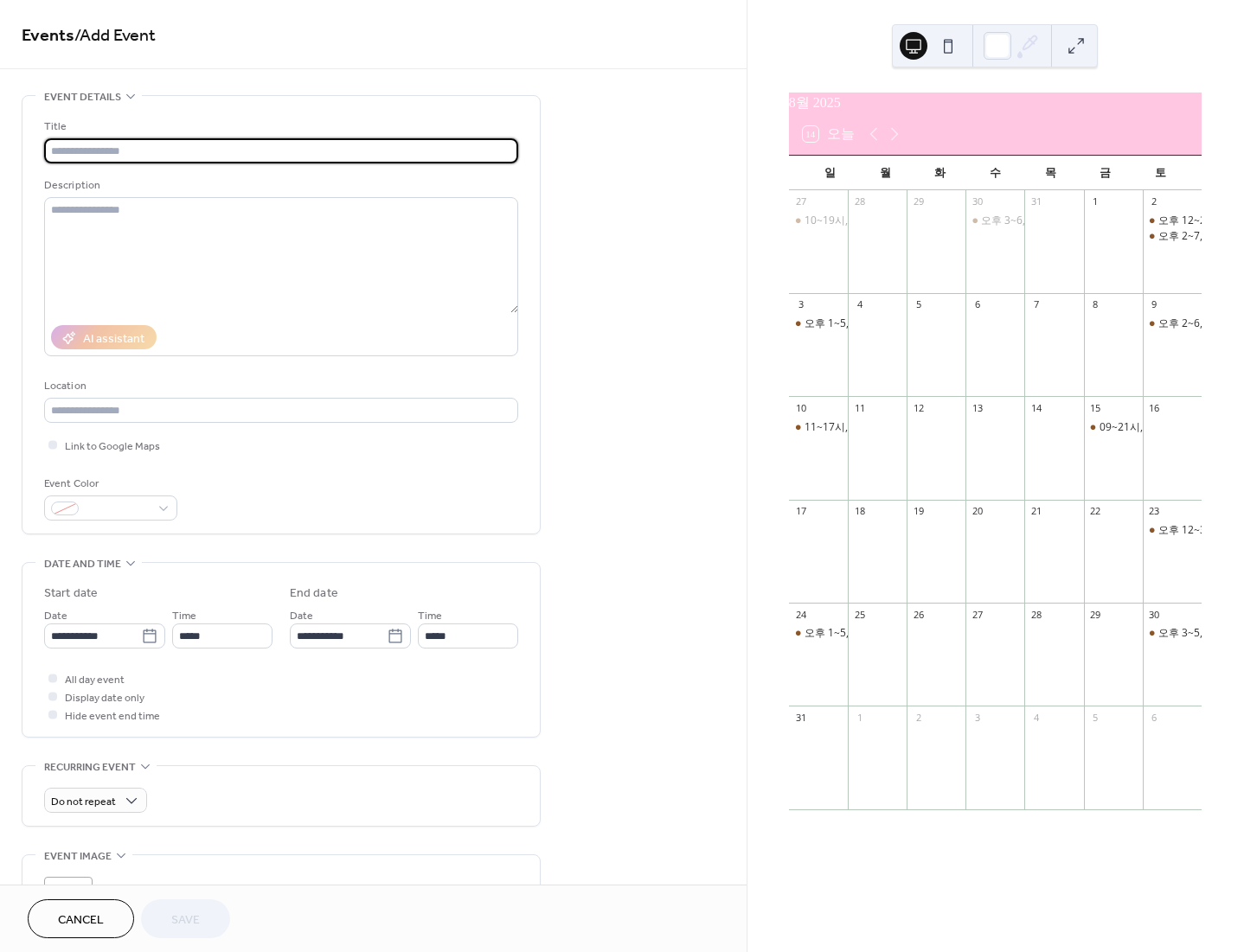 click at bounding box center (281, 150) 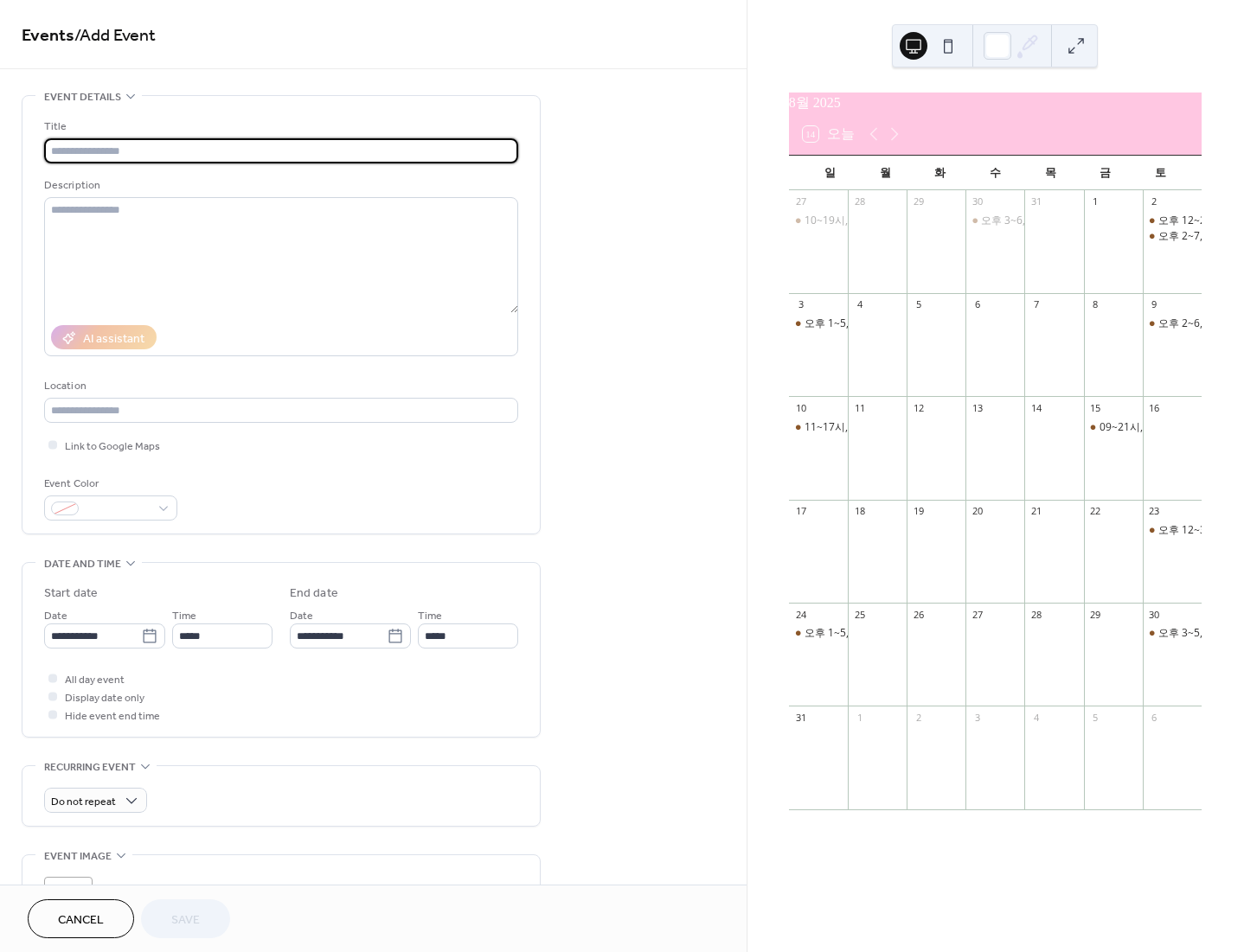 type on "*" 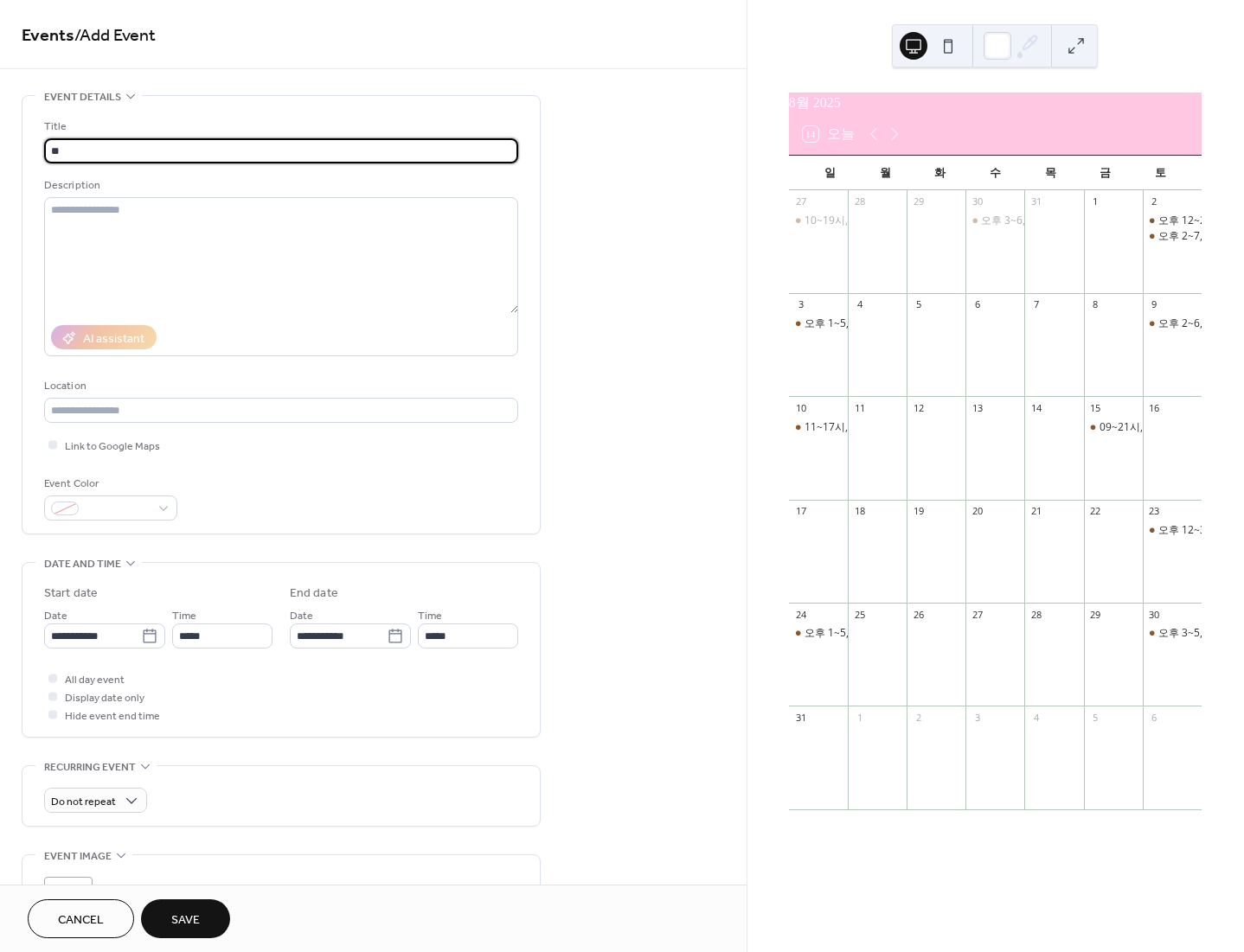 type on "*" 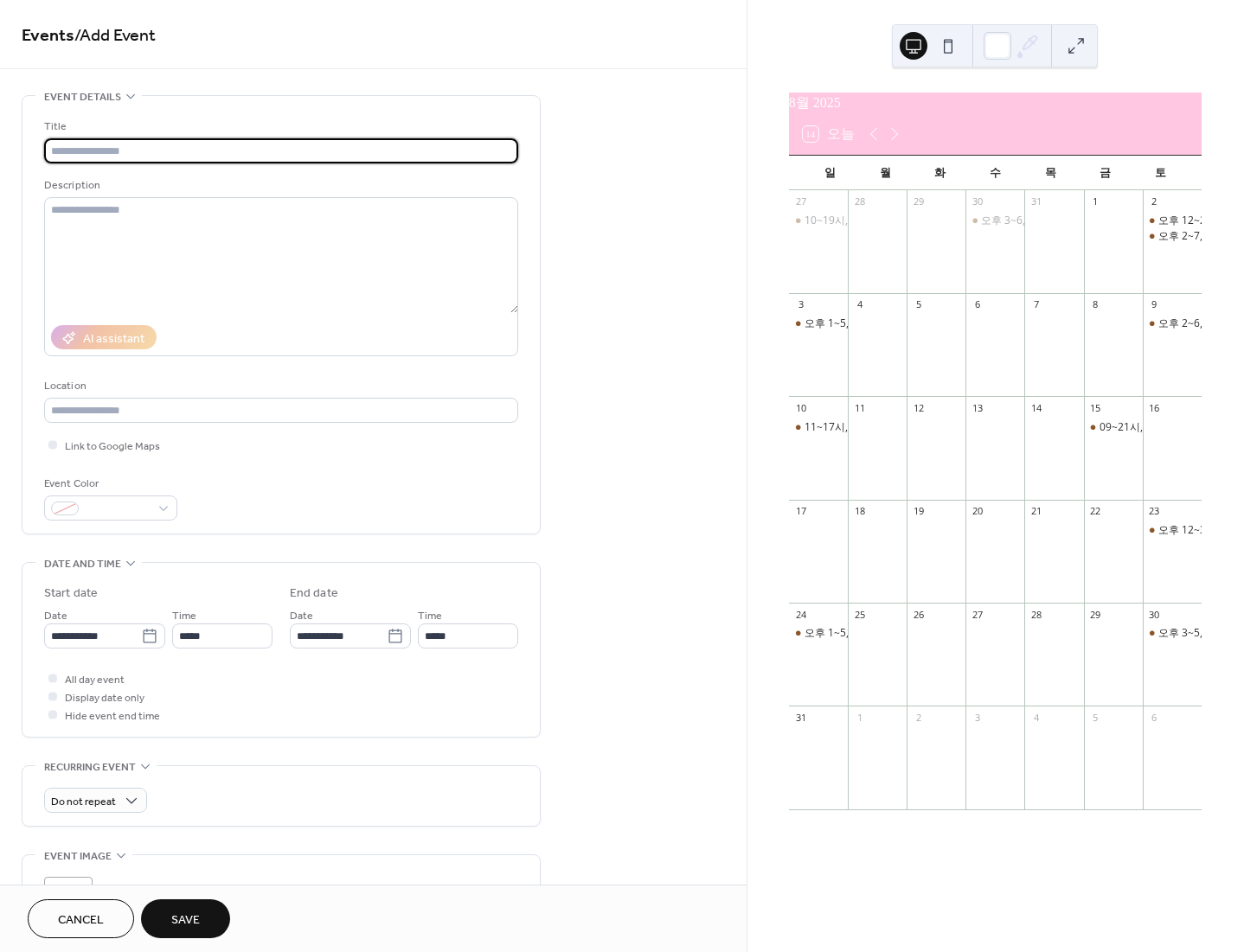 click at bounding box center (281, 150) 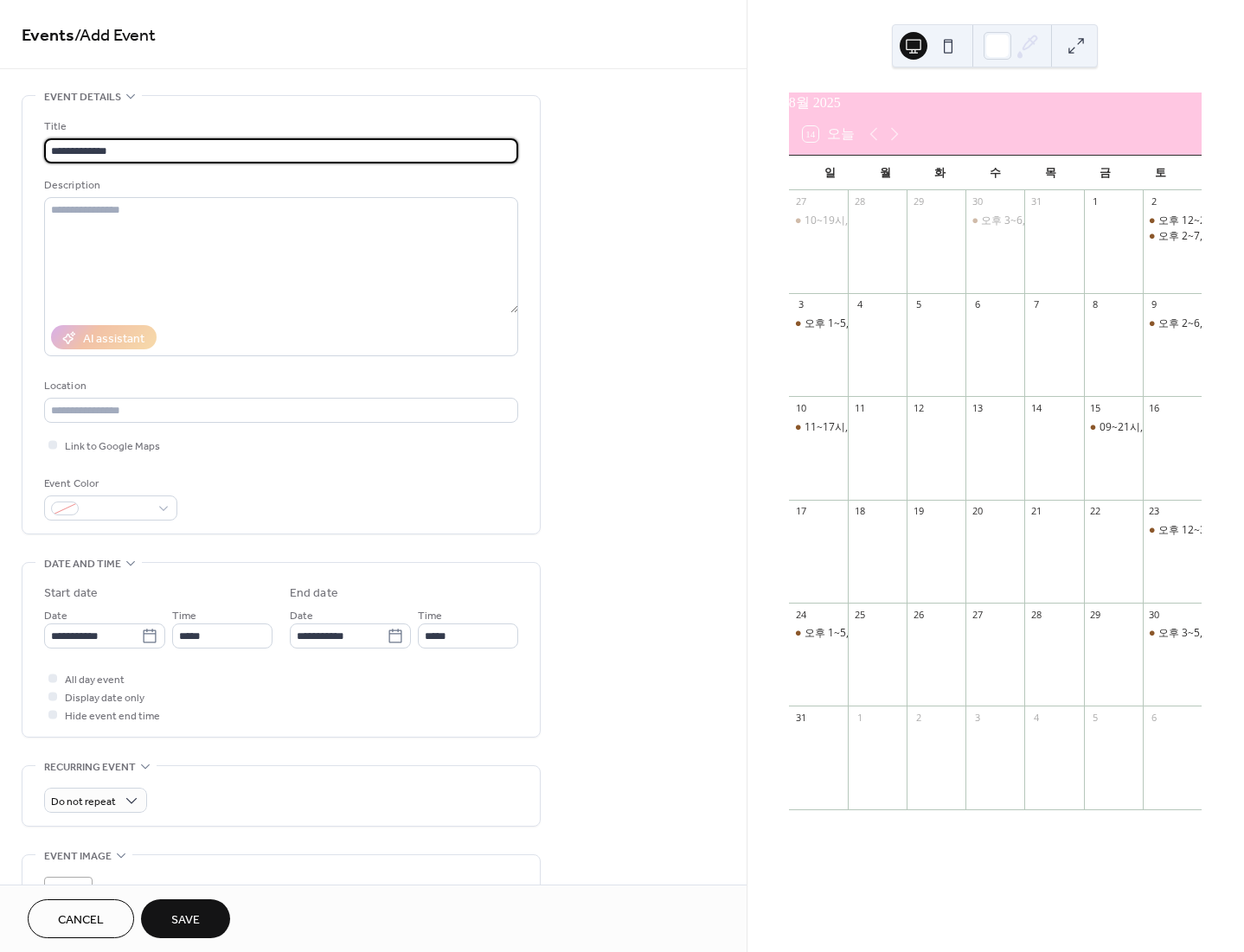 type on "**********" 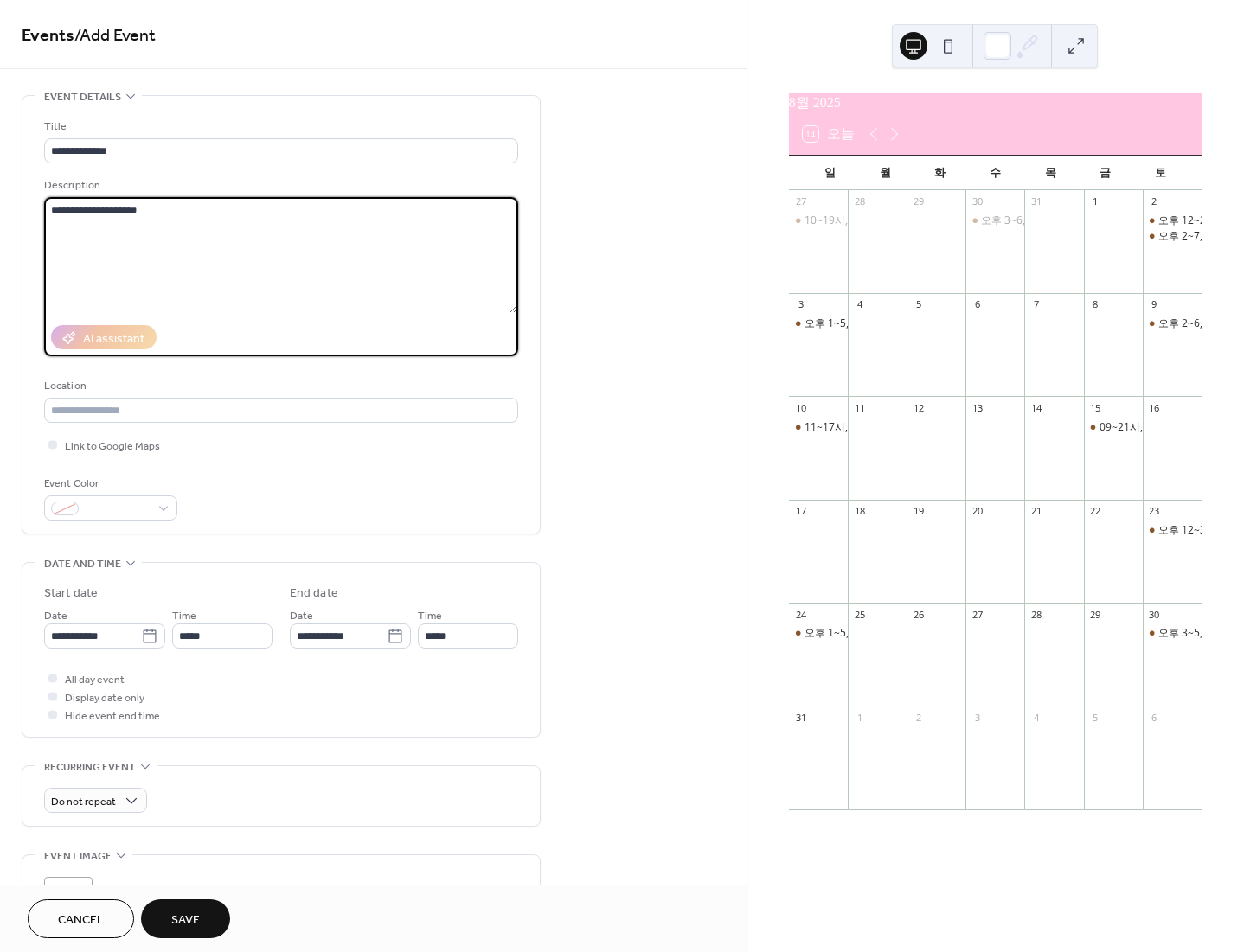 click on "**********" at bounding box center (280, 255) 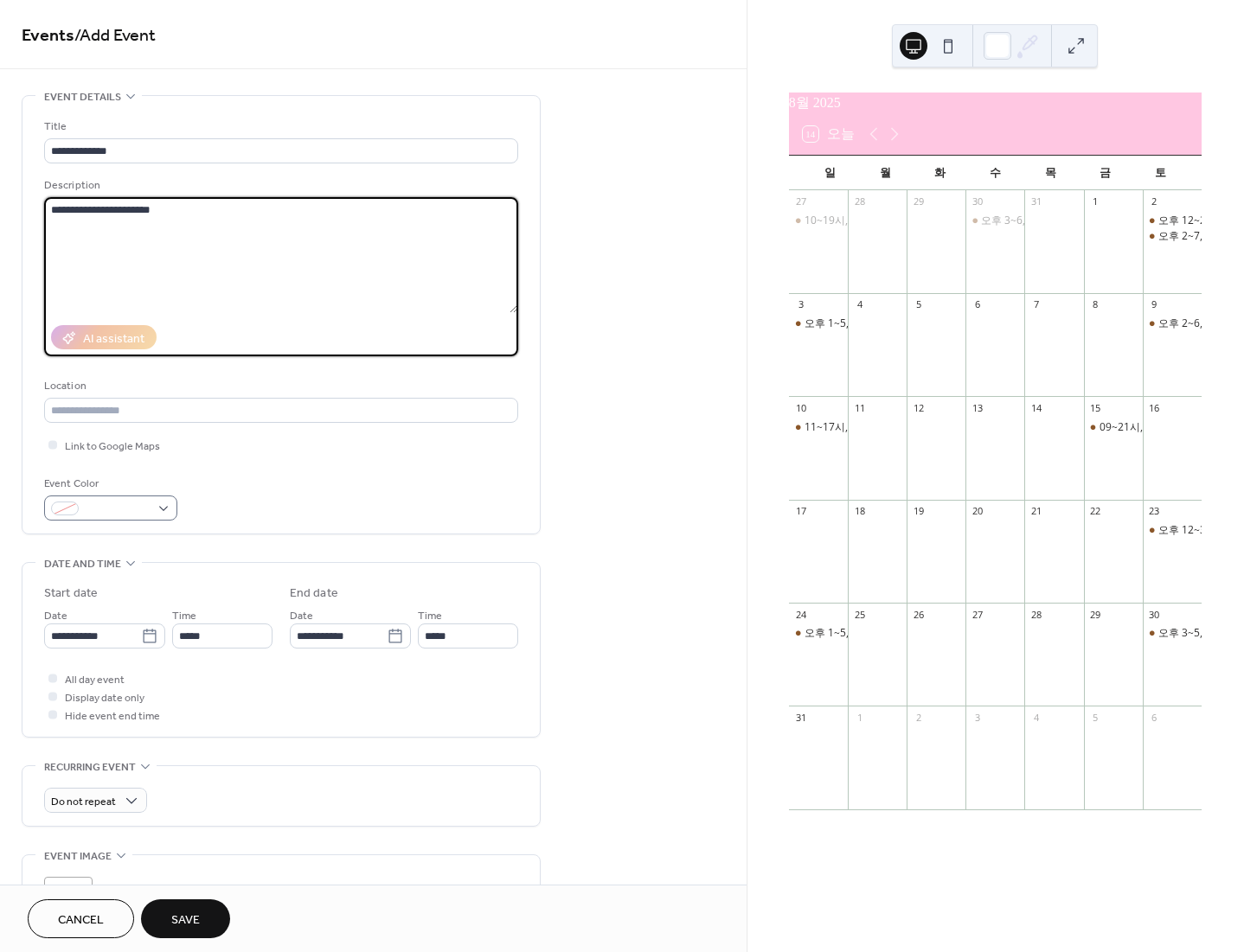 type on "**********" 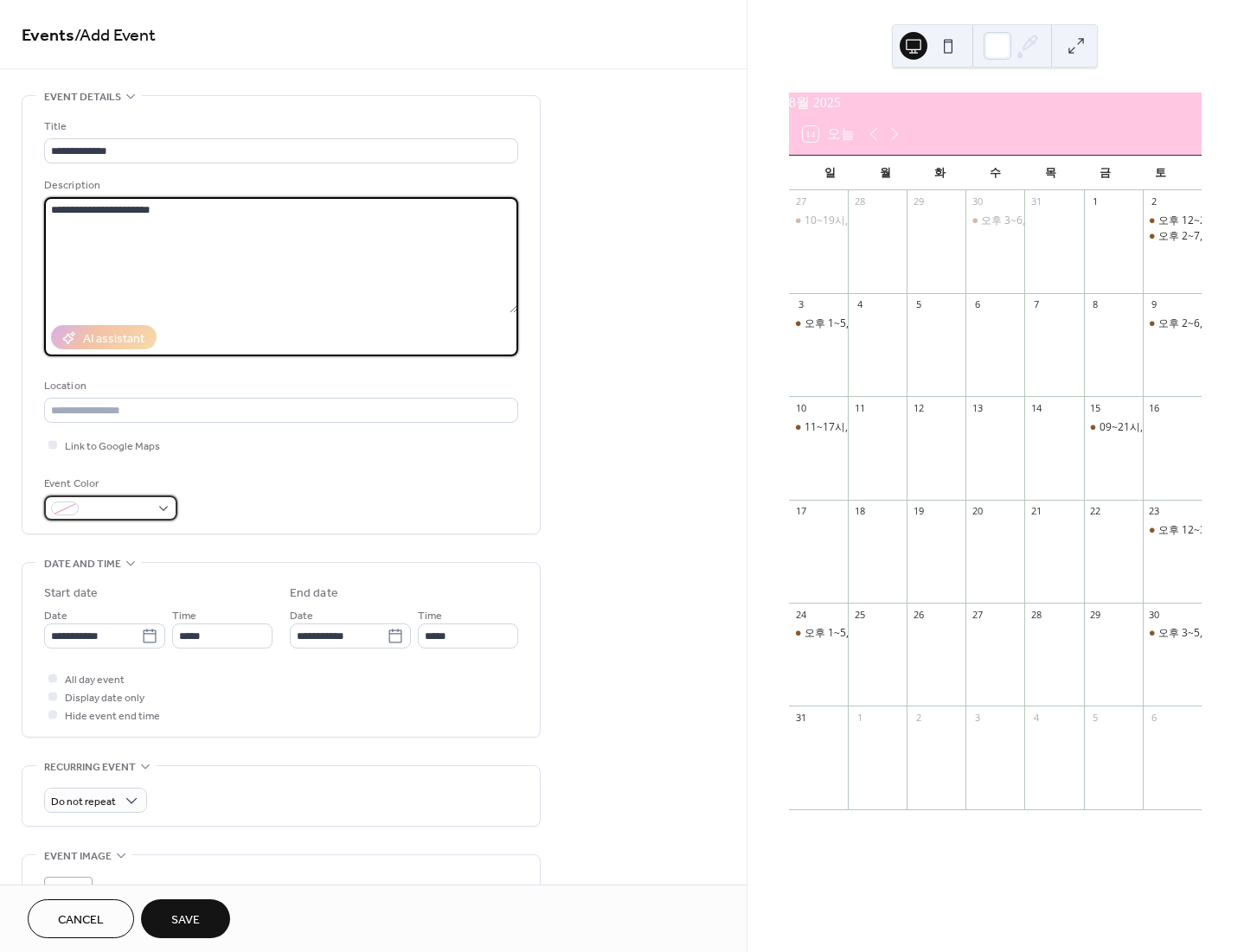 click at bounding box center (118, 509) 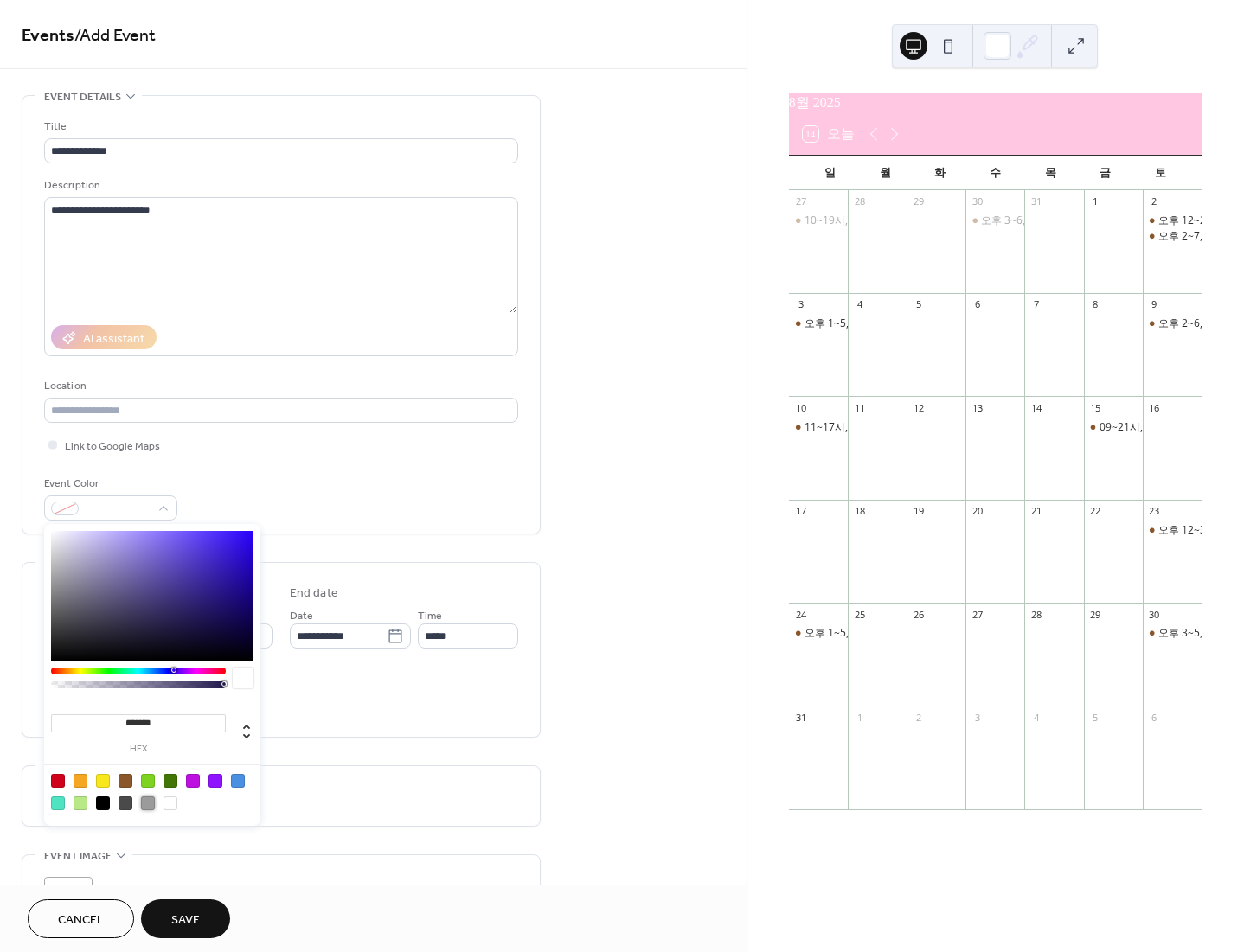 click at bounding box center (148, 803) 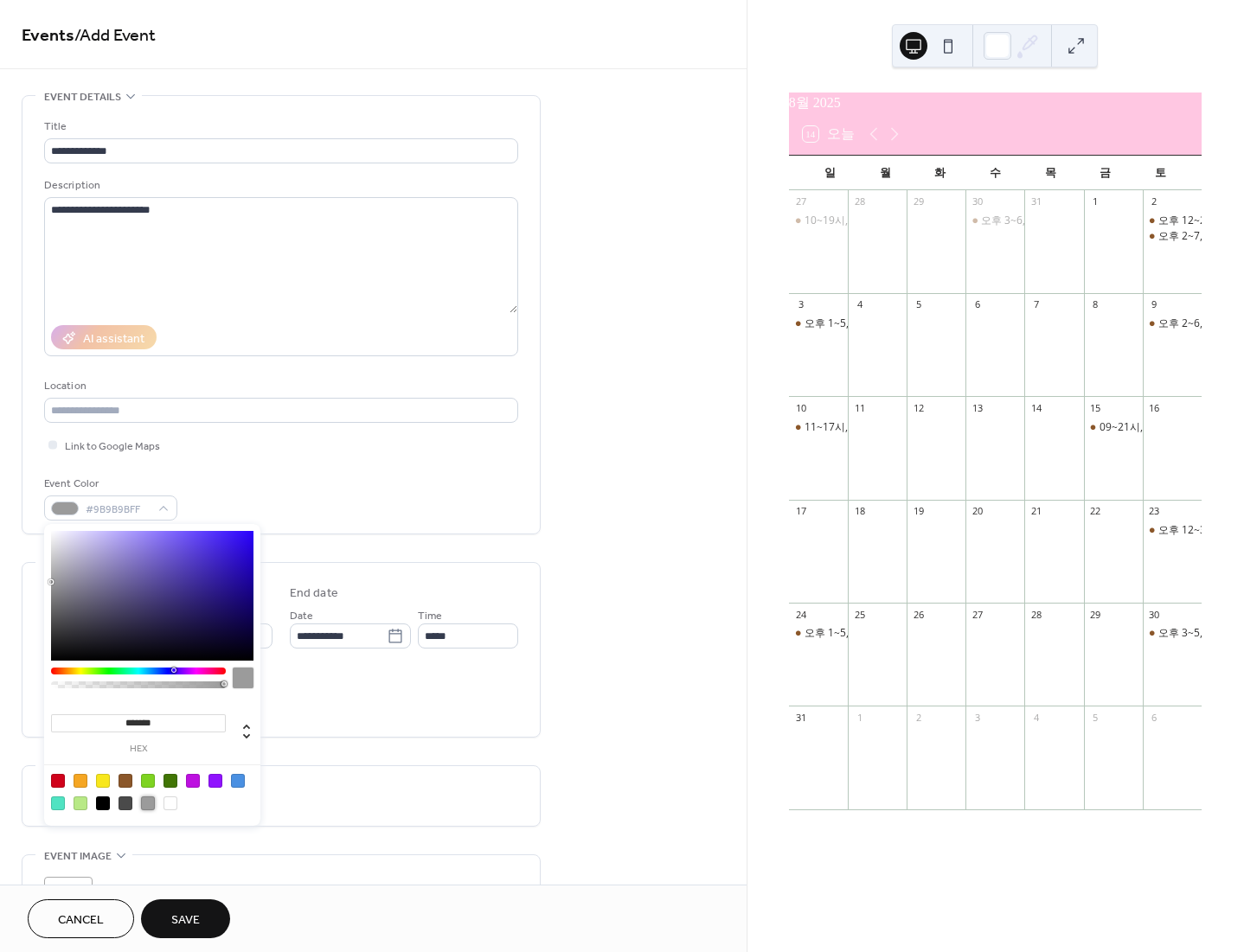 click on "All day event Display date only Hide event end time" at bounding box center (281, 696) 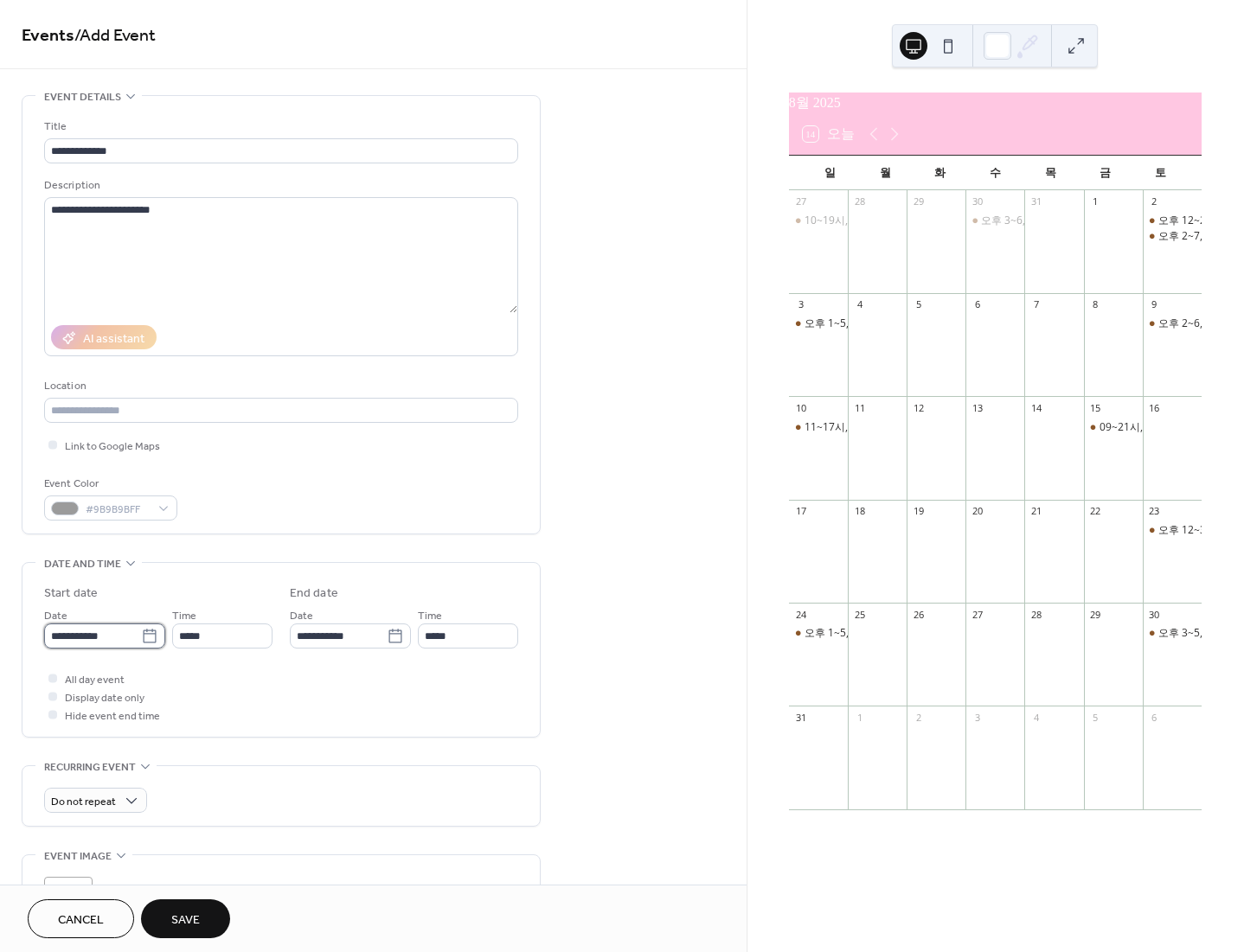 click on "**********" at bounding box center [93, 636] 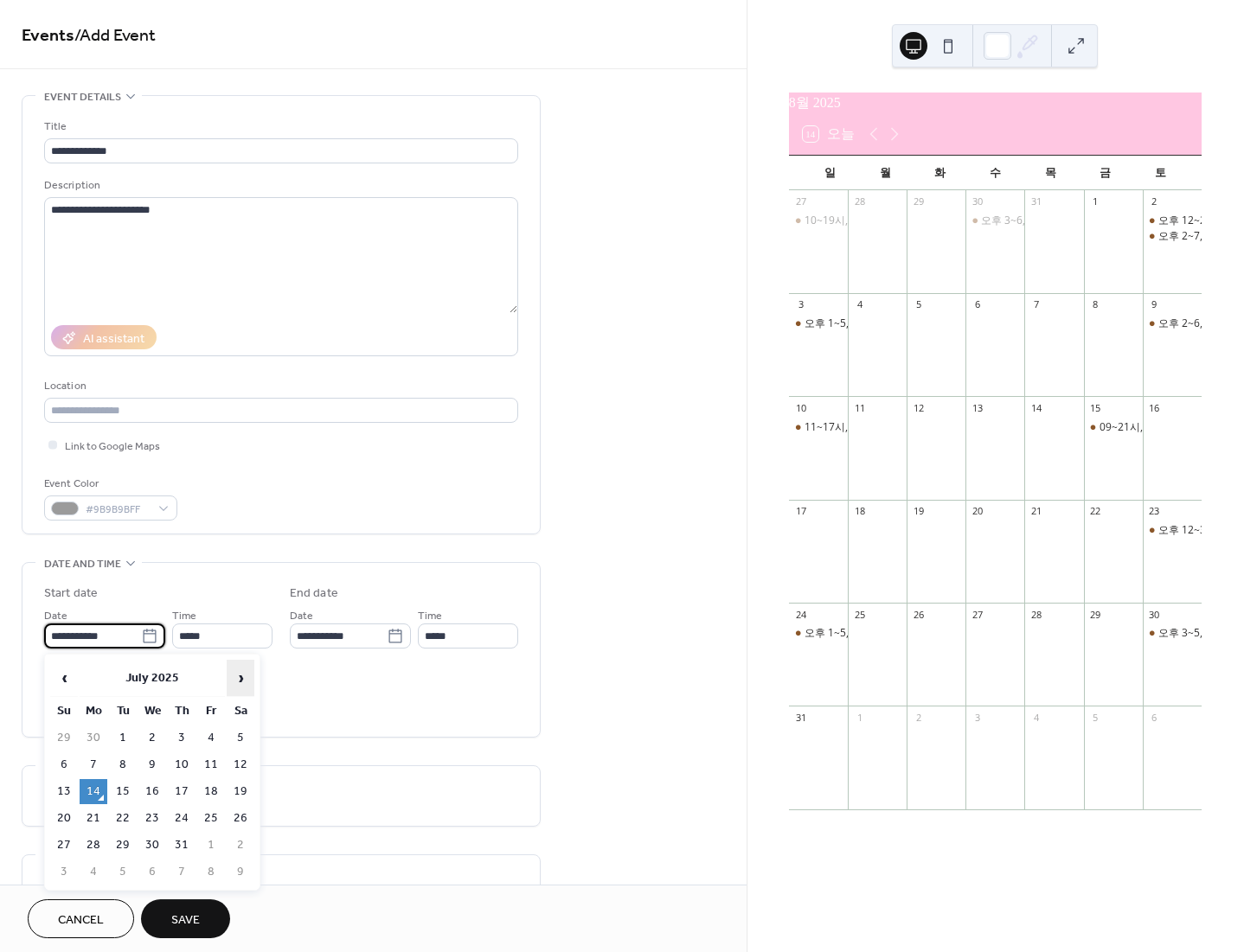 click on "›" at bounding box center (240, 678) 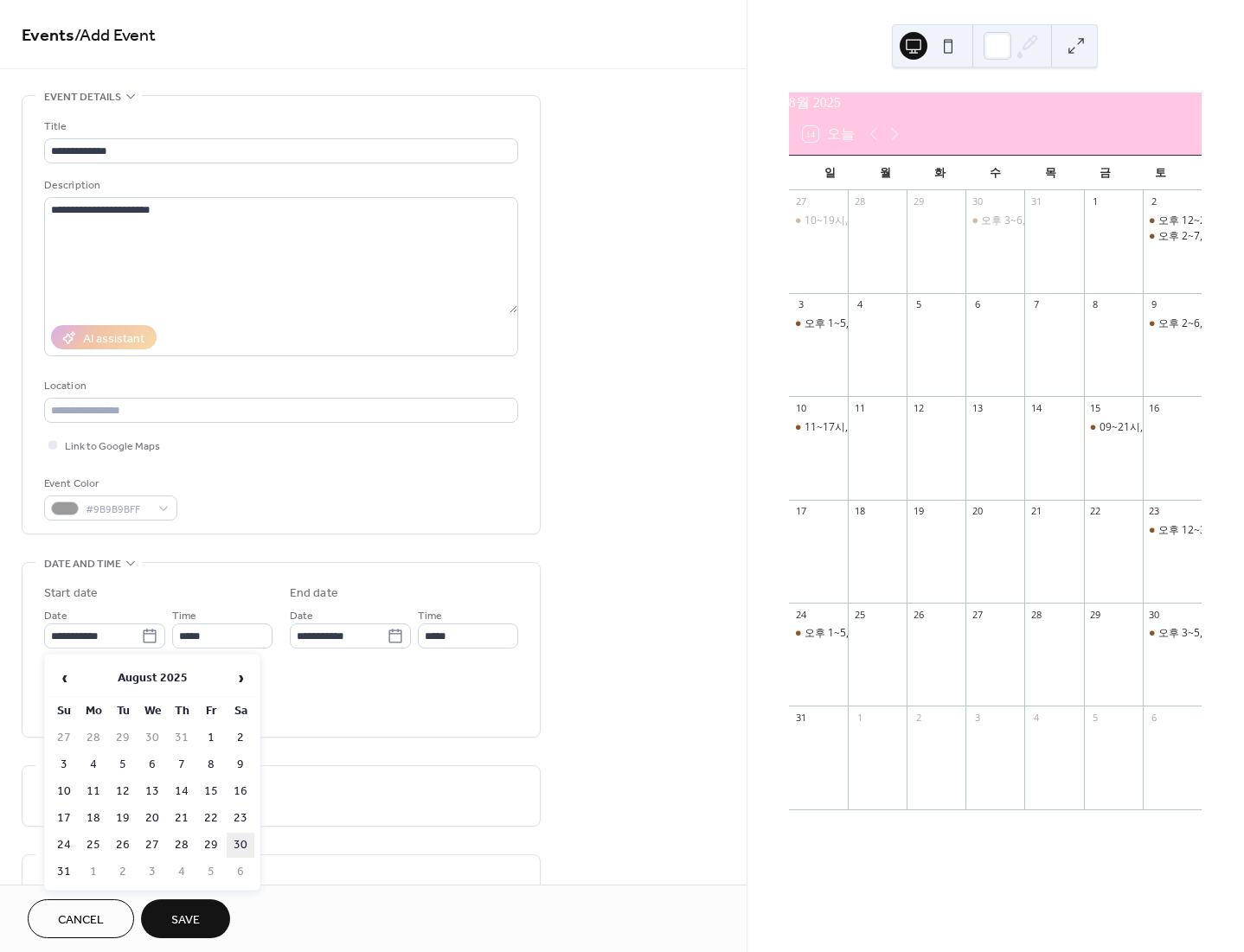 click on "30" at bounding box center (240, 845) 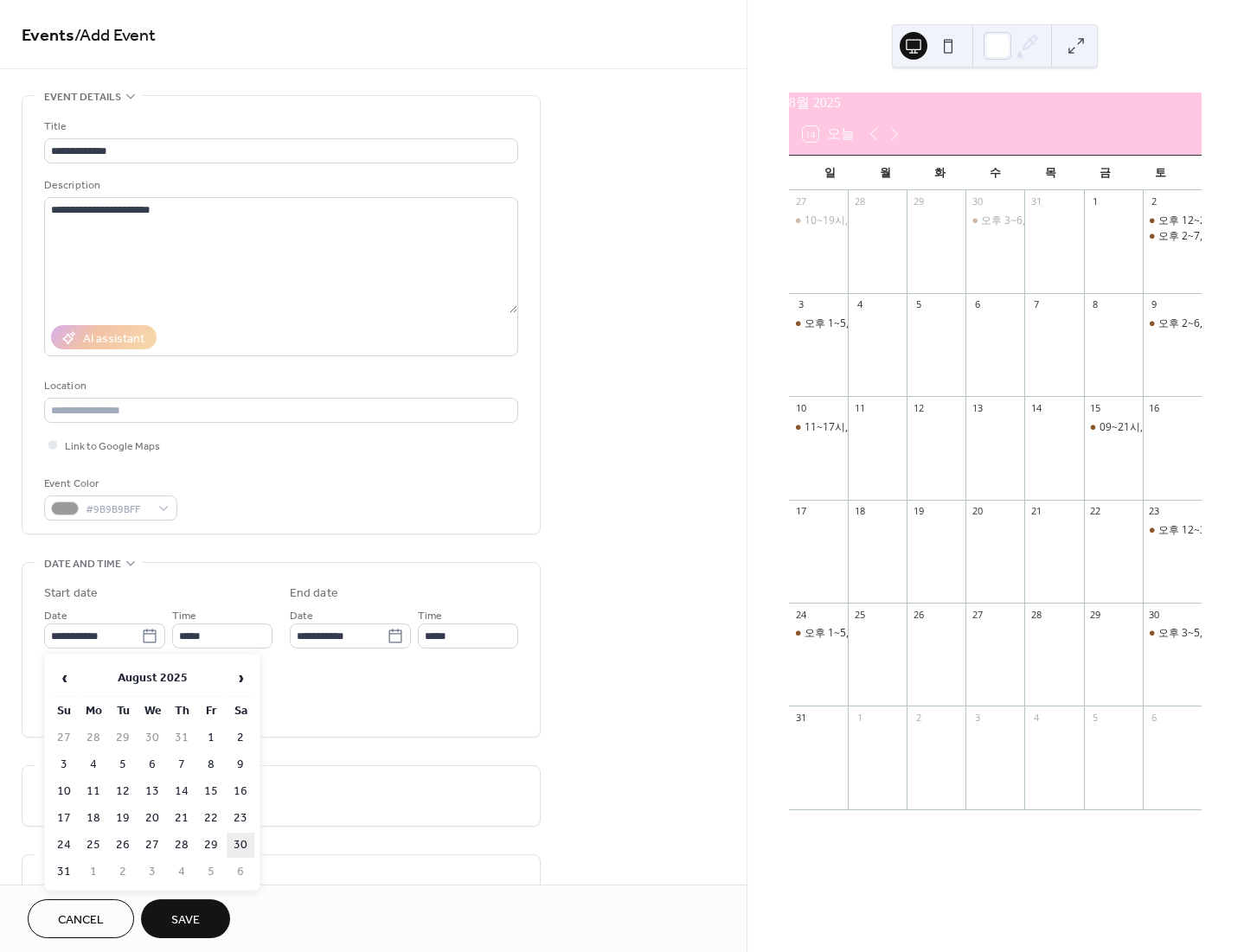 type on "**********" 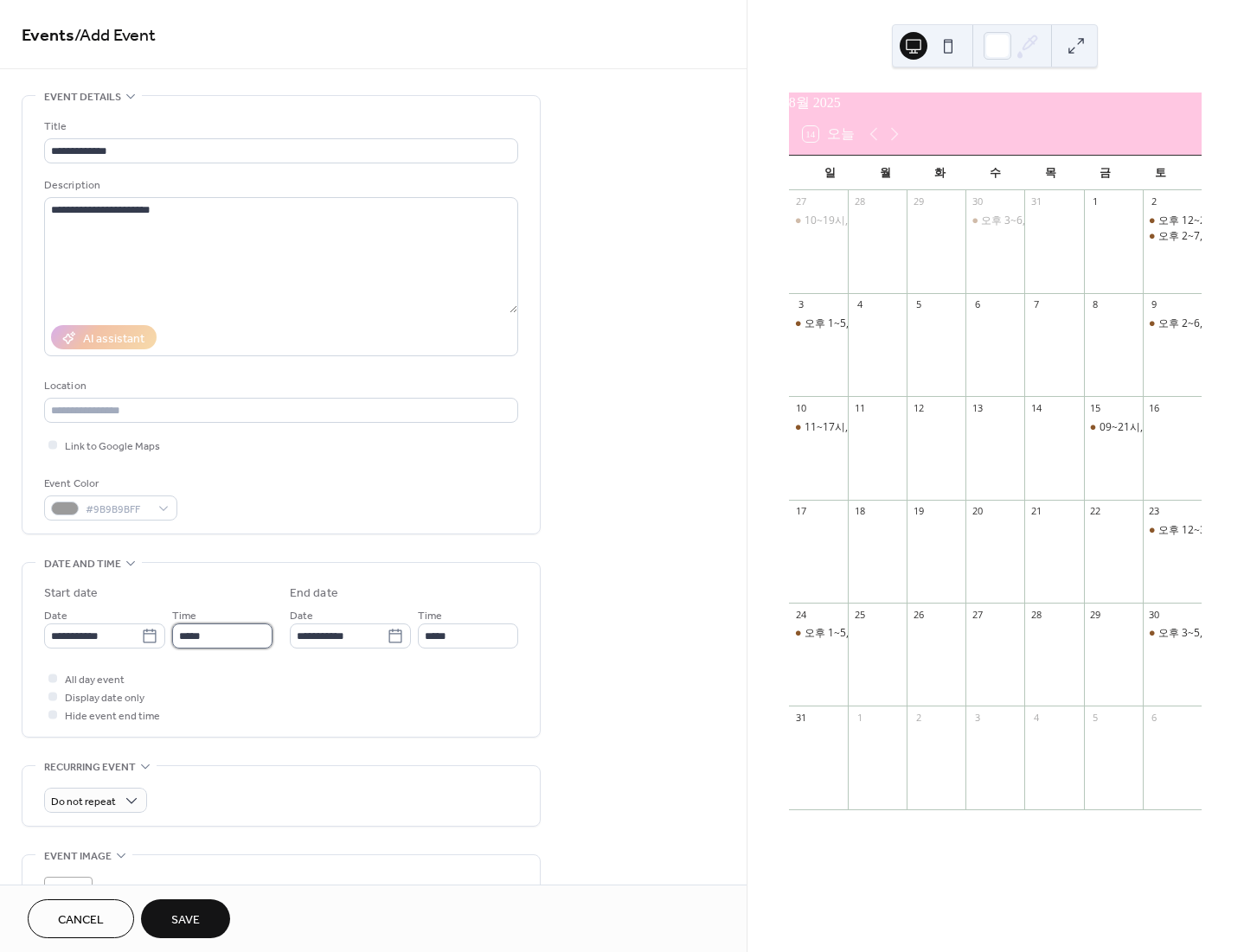 click on "*****" at bounding box center [222, 636] 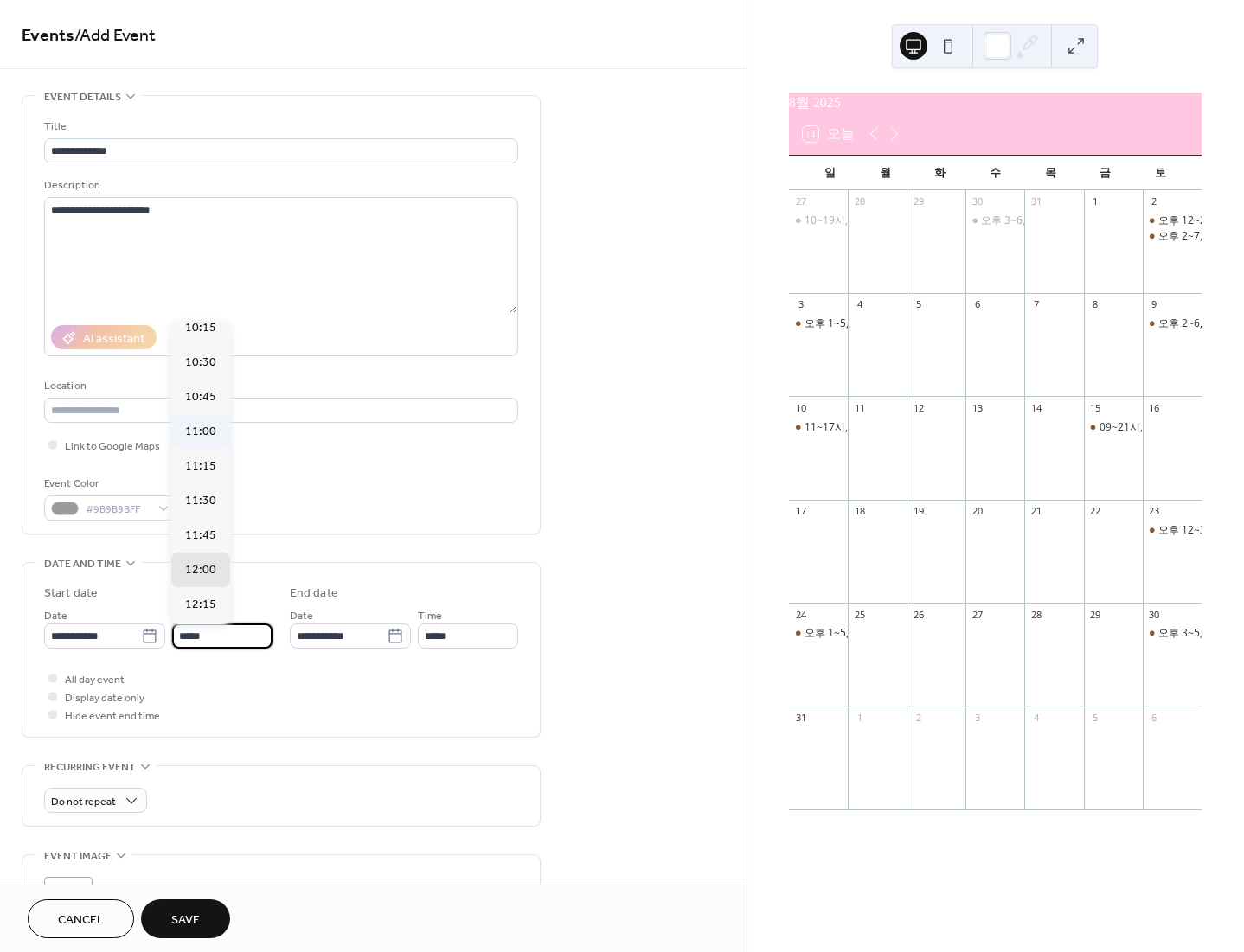 scroll, scrollTop: 1356, scrollLeft: 0, axis: vertical 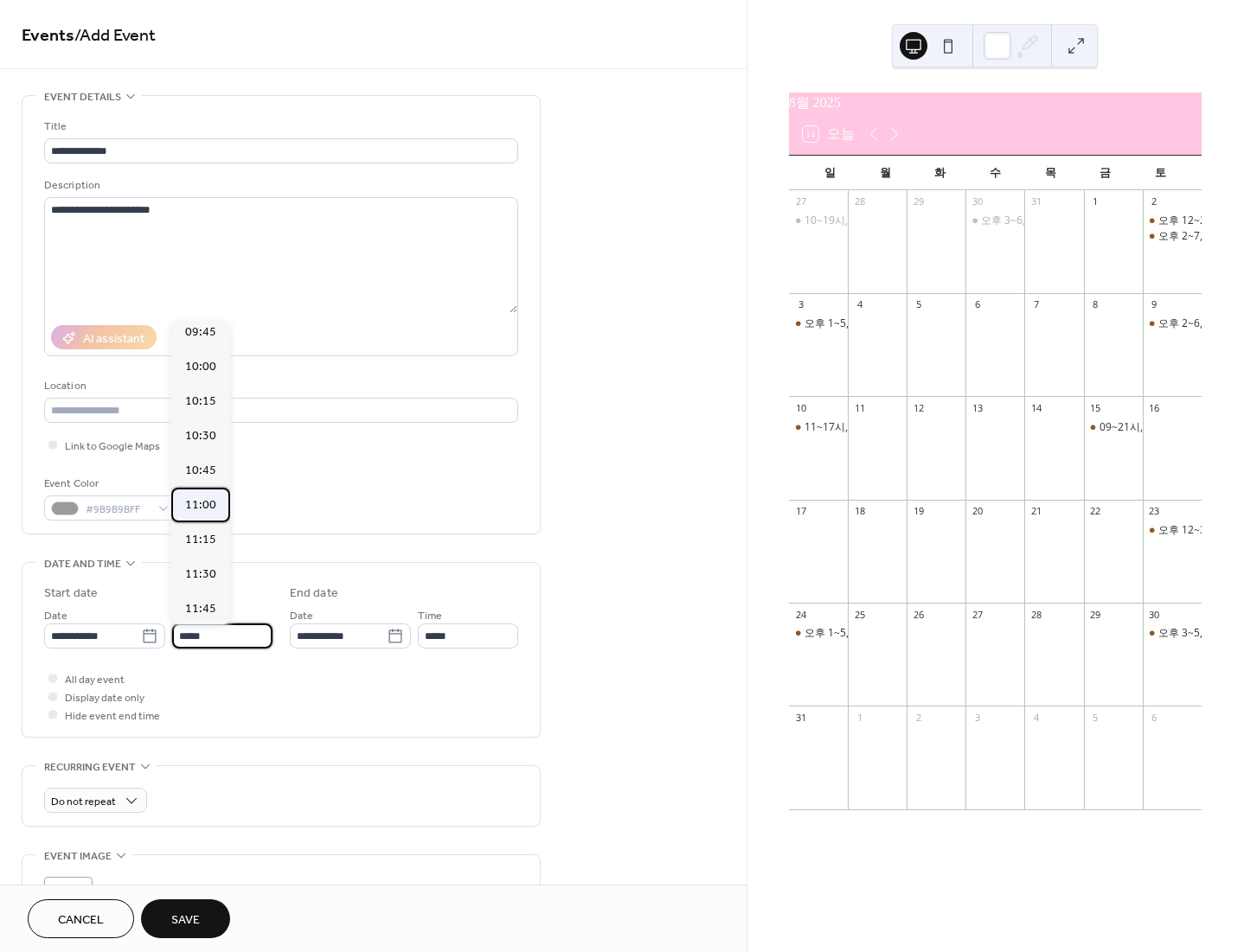 click on "11:00" at bounding box center [201, 505] 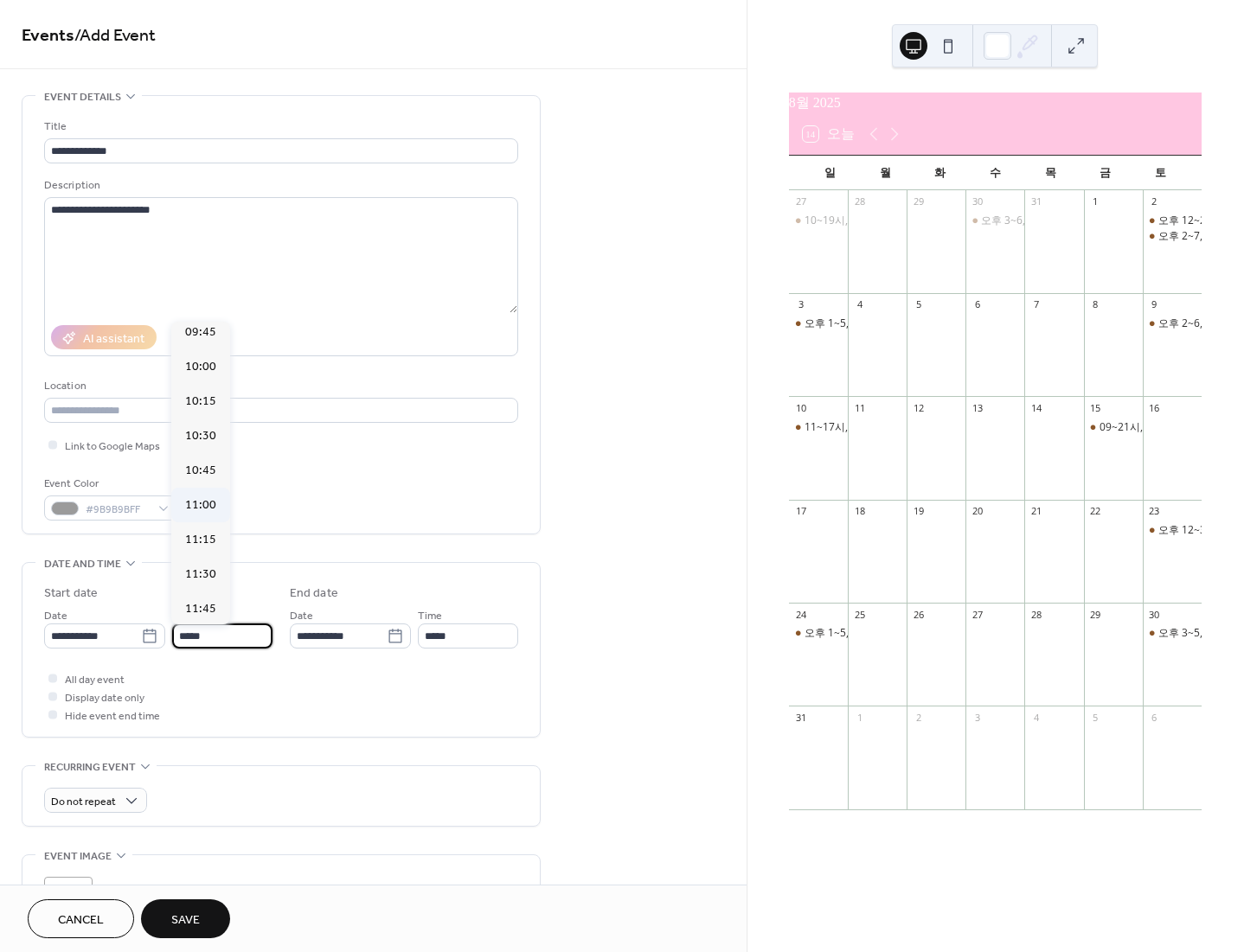 type on "*****" 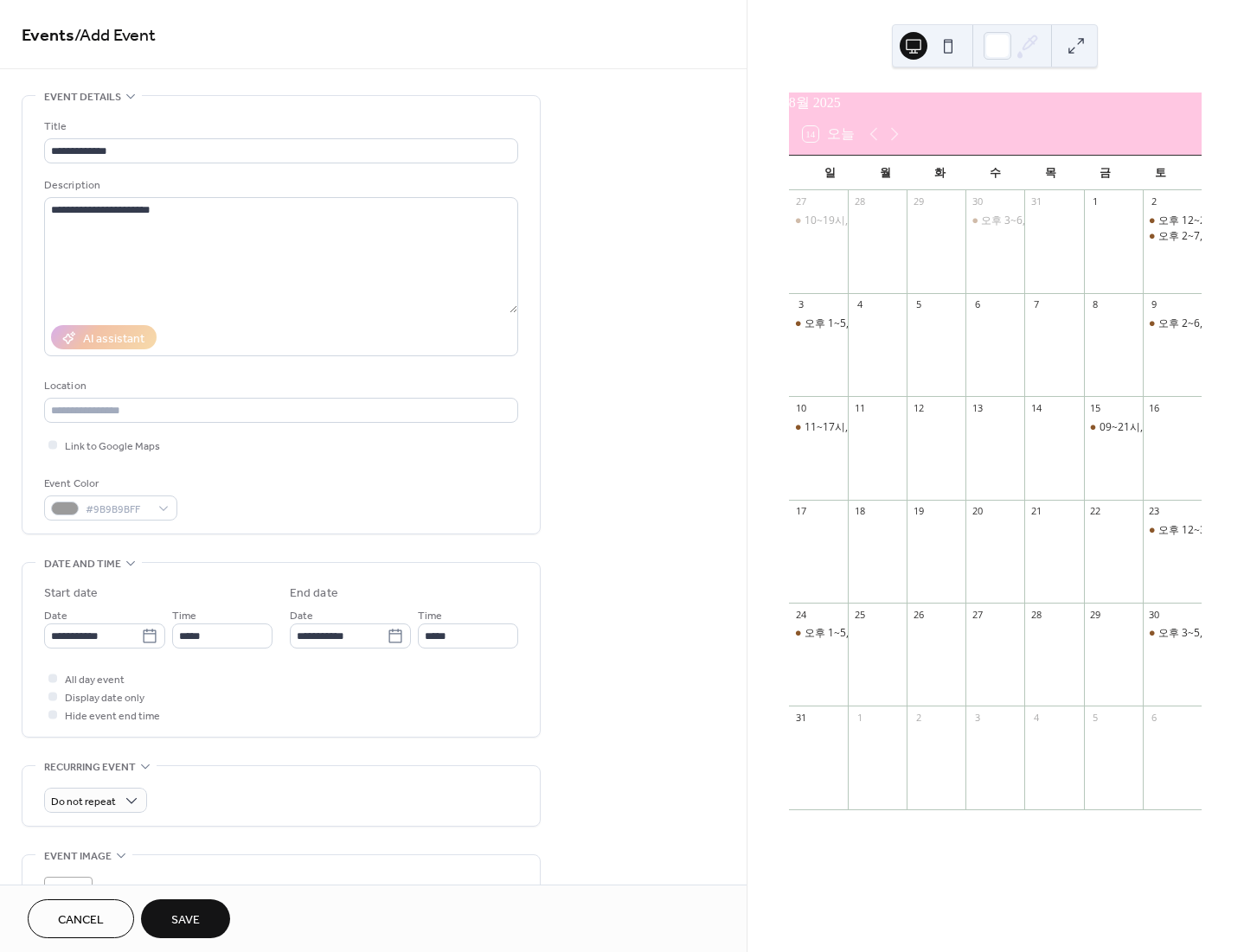 click on "Time *****" at bounding box center [468, 627] 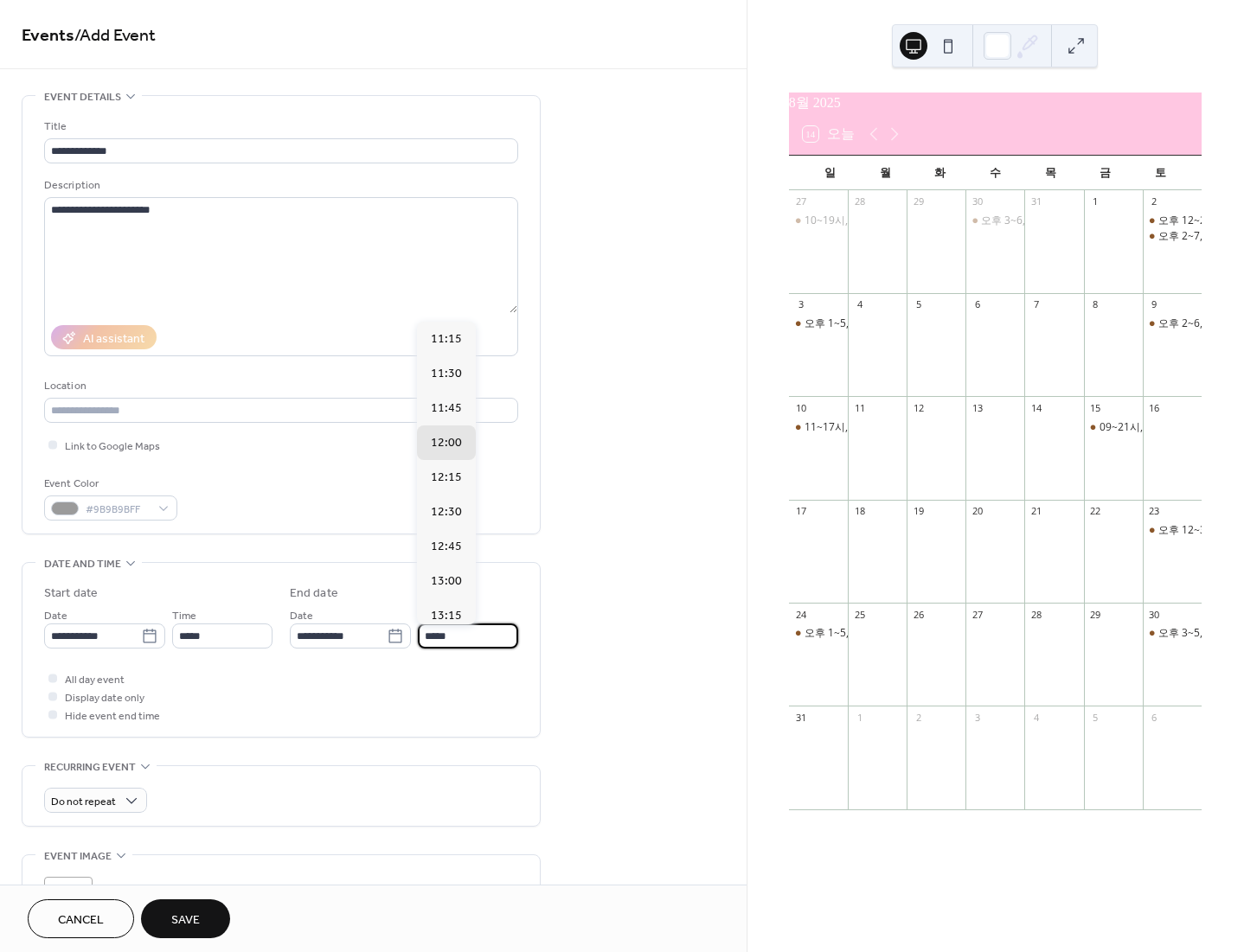 click on "*****" at bounding box center (468, 636) 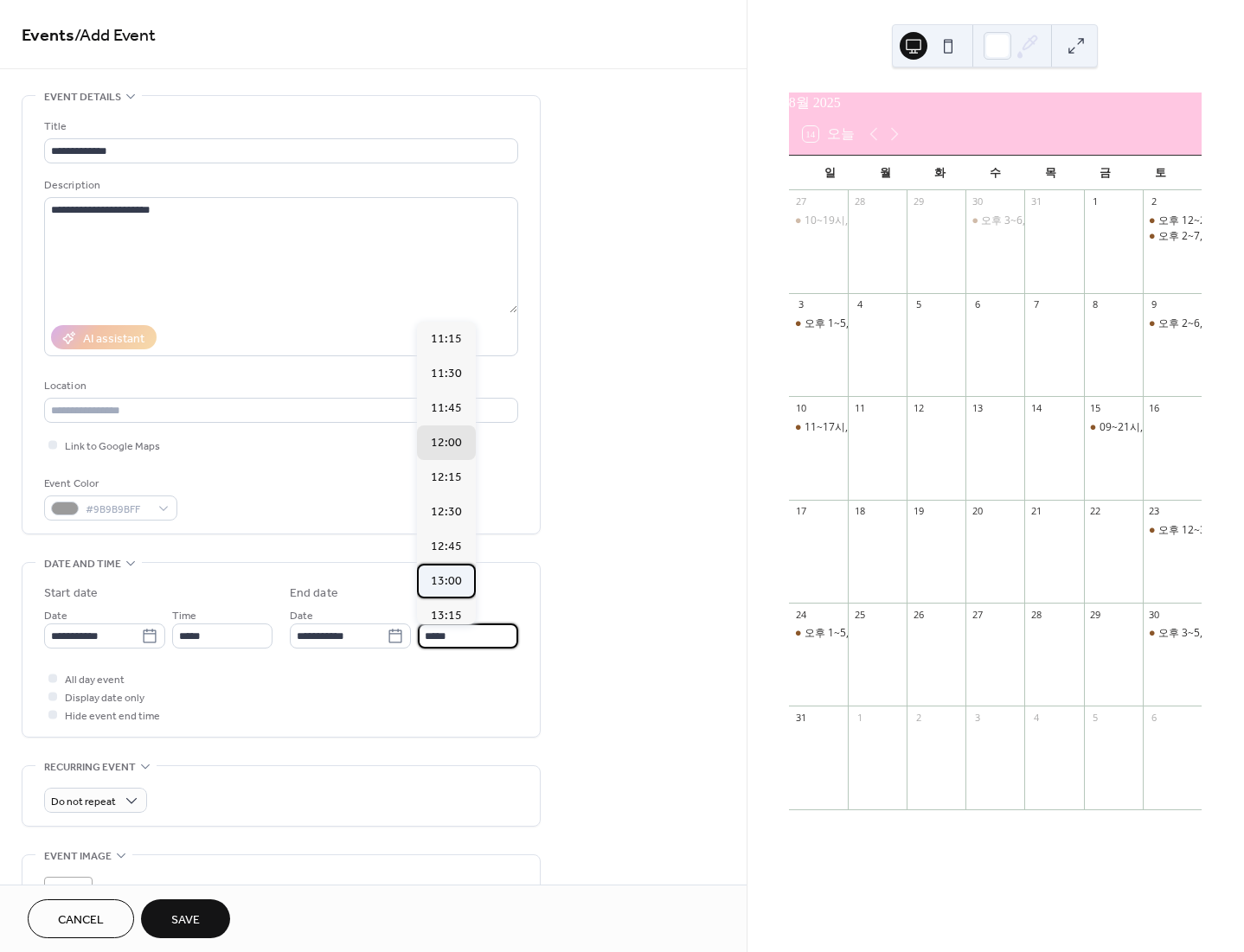 click on "13:00" at bounding box center (446, 581) 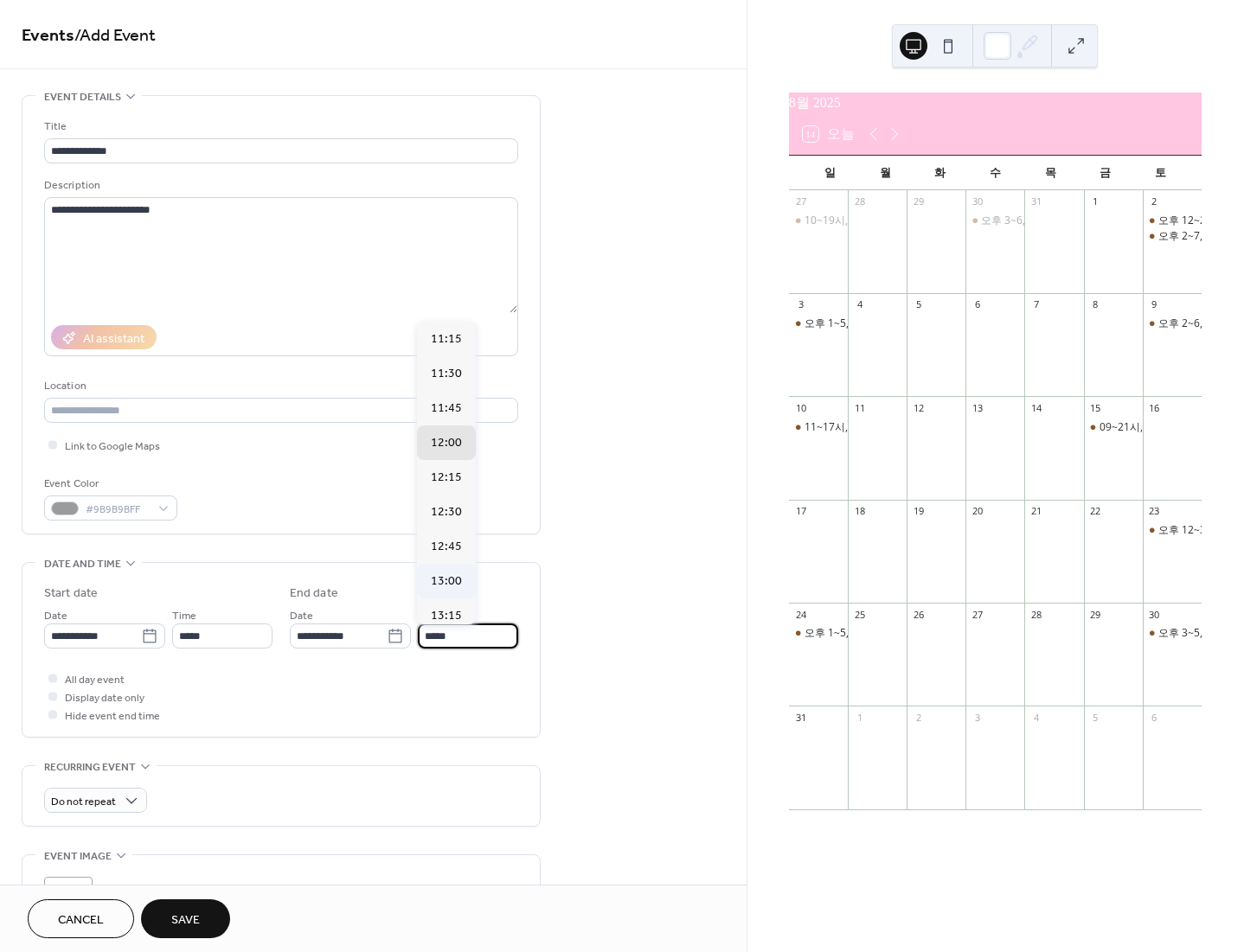 type on "*****" 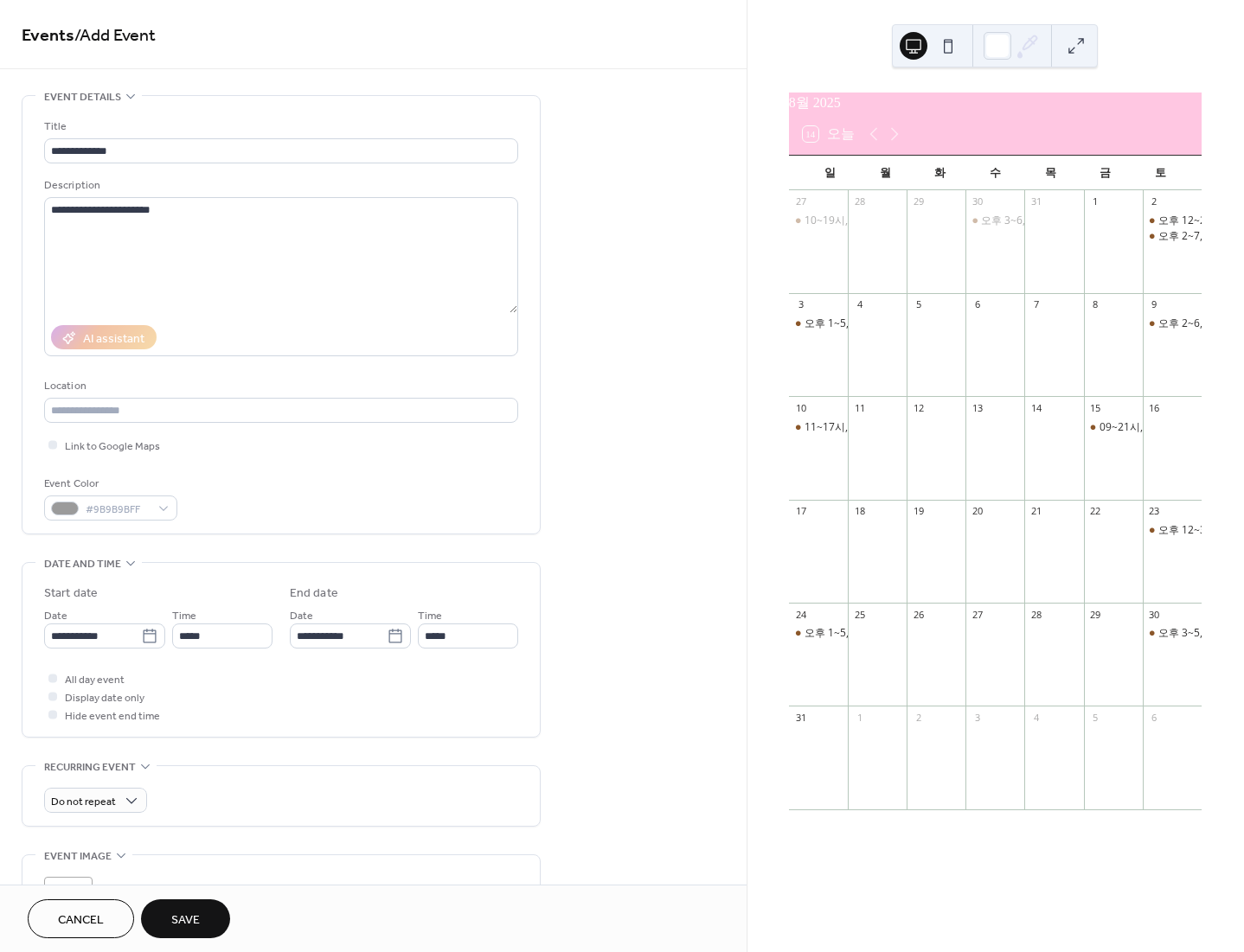click on "Save" at bounding box center [185, 918] 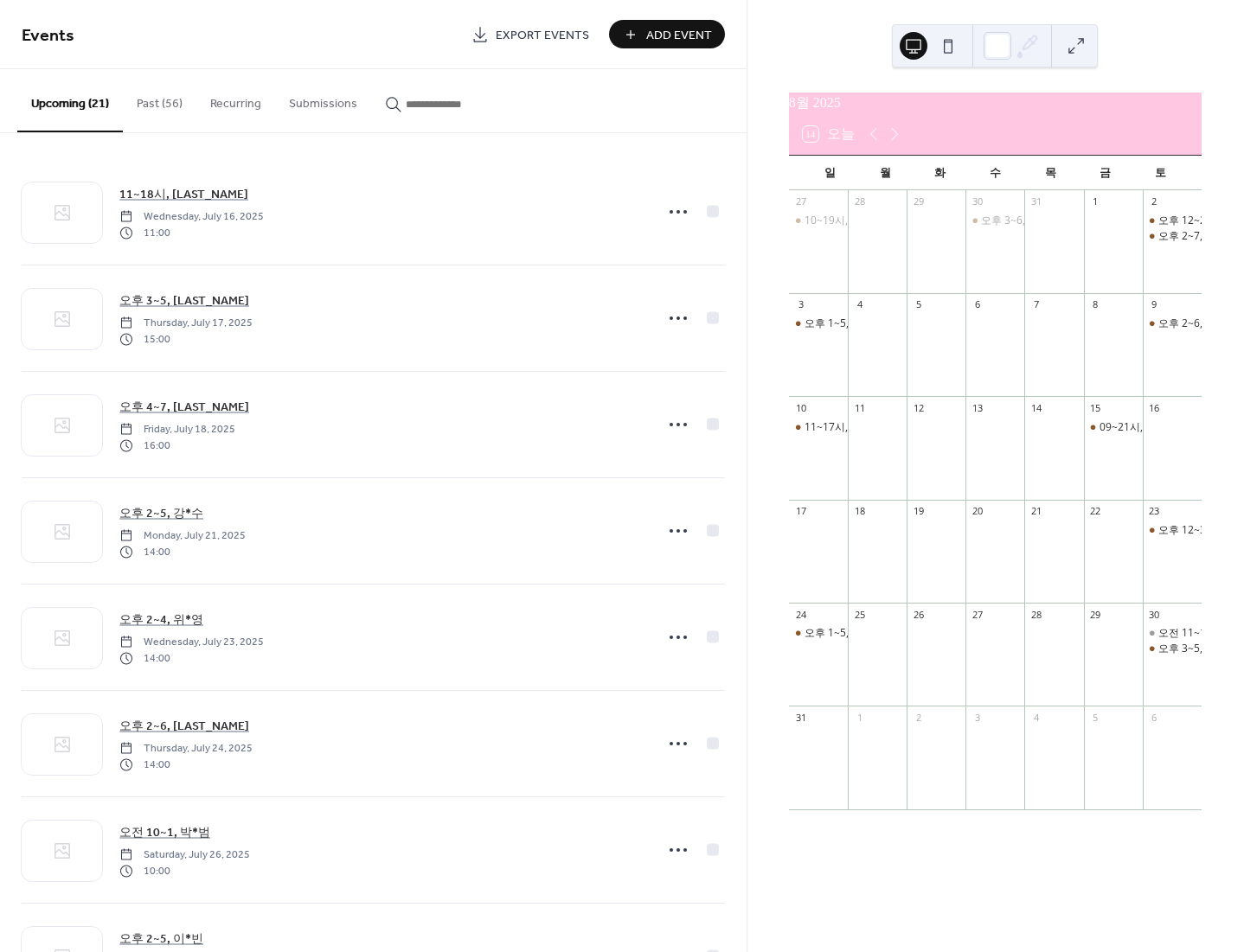 click on "Add Event" at bounding box center (679, 35) 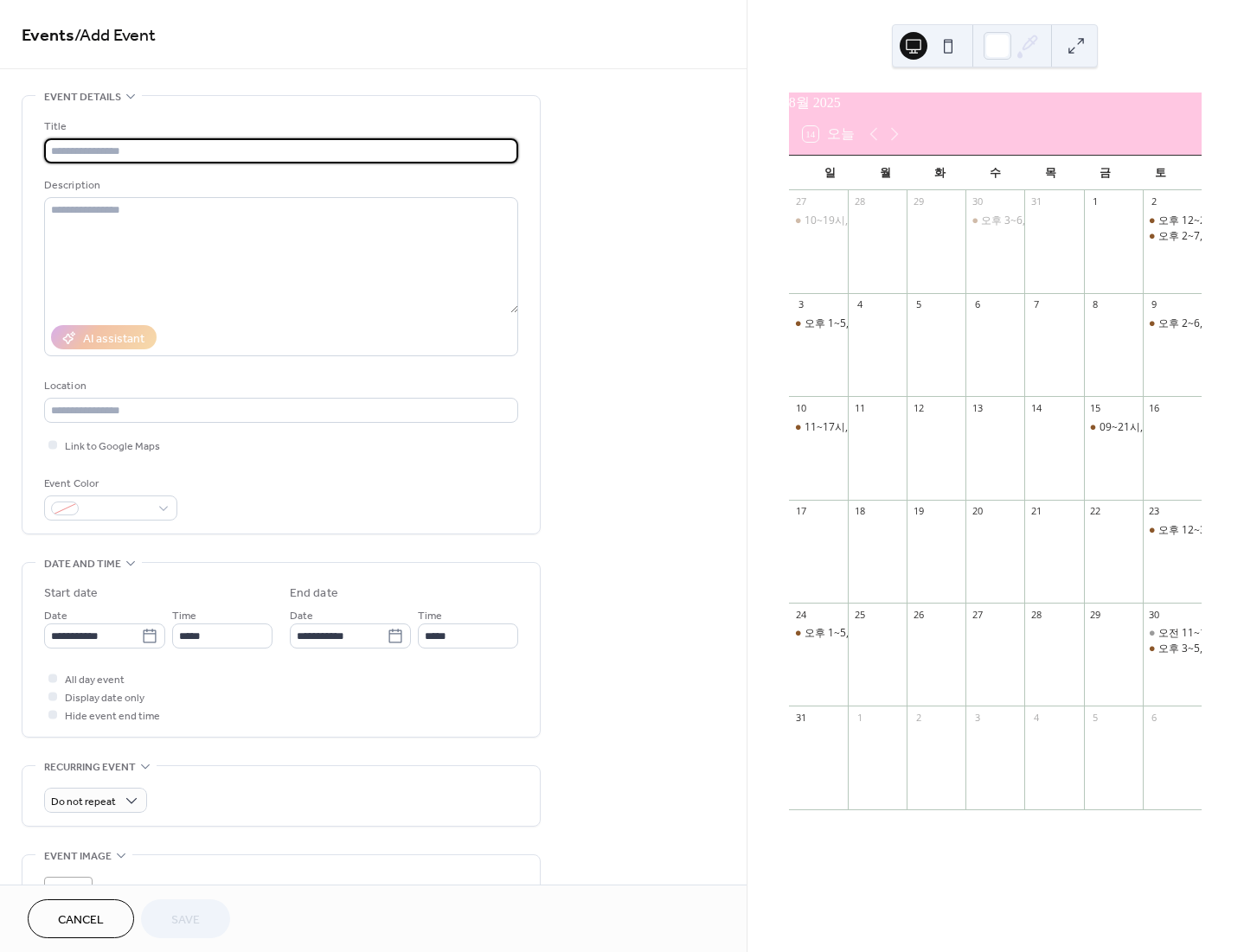 click at bounding box center [281, 150] 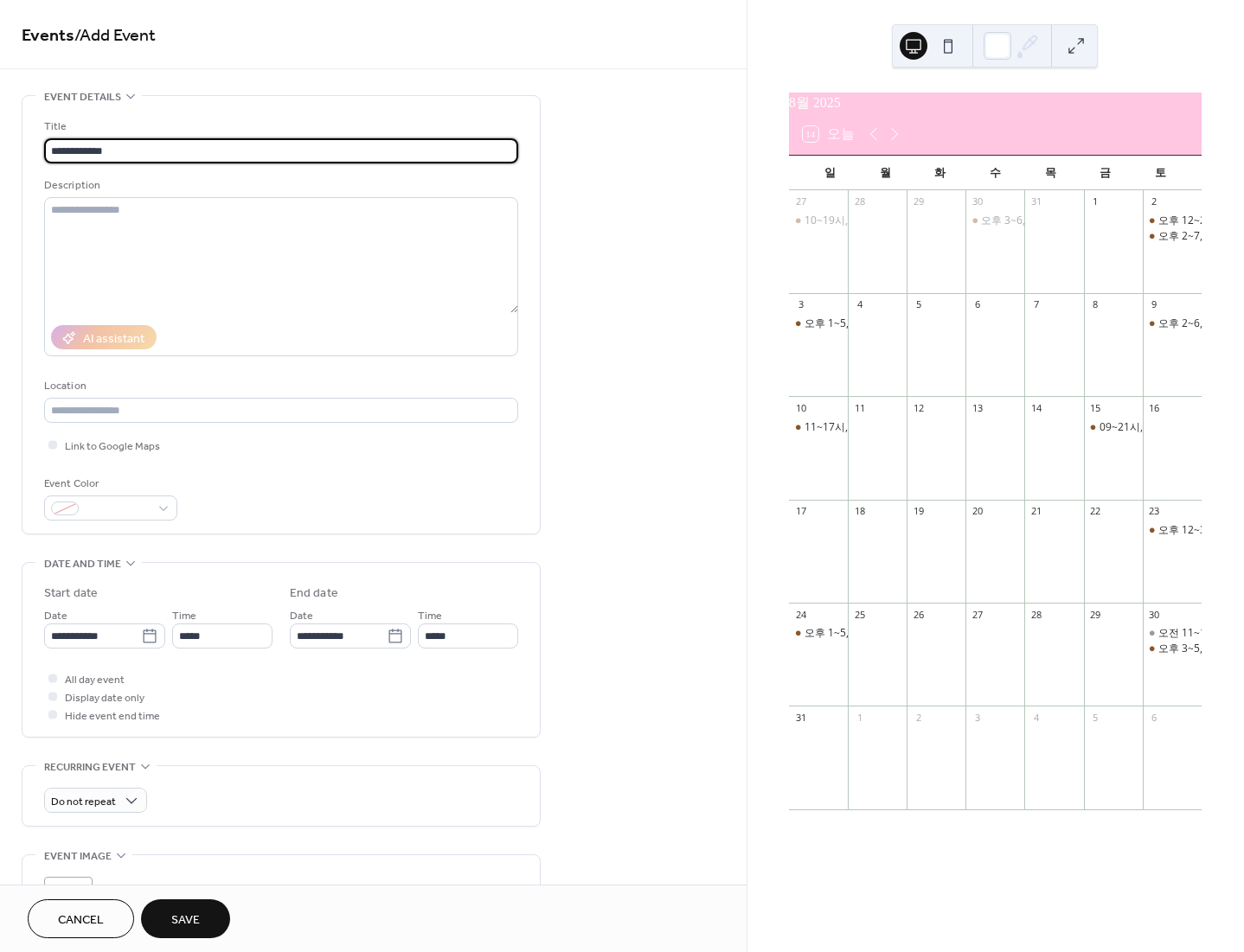 type on "**********" 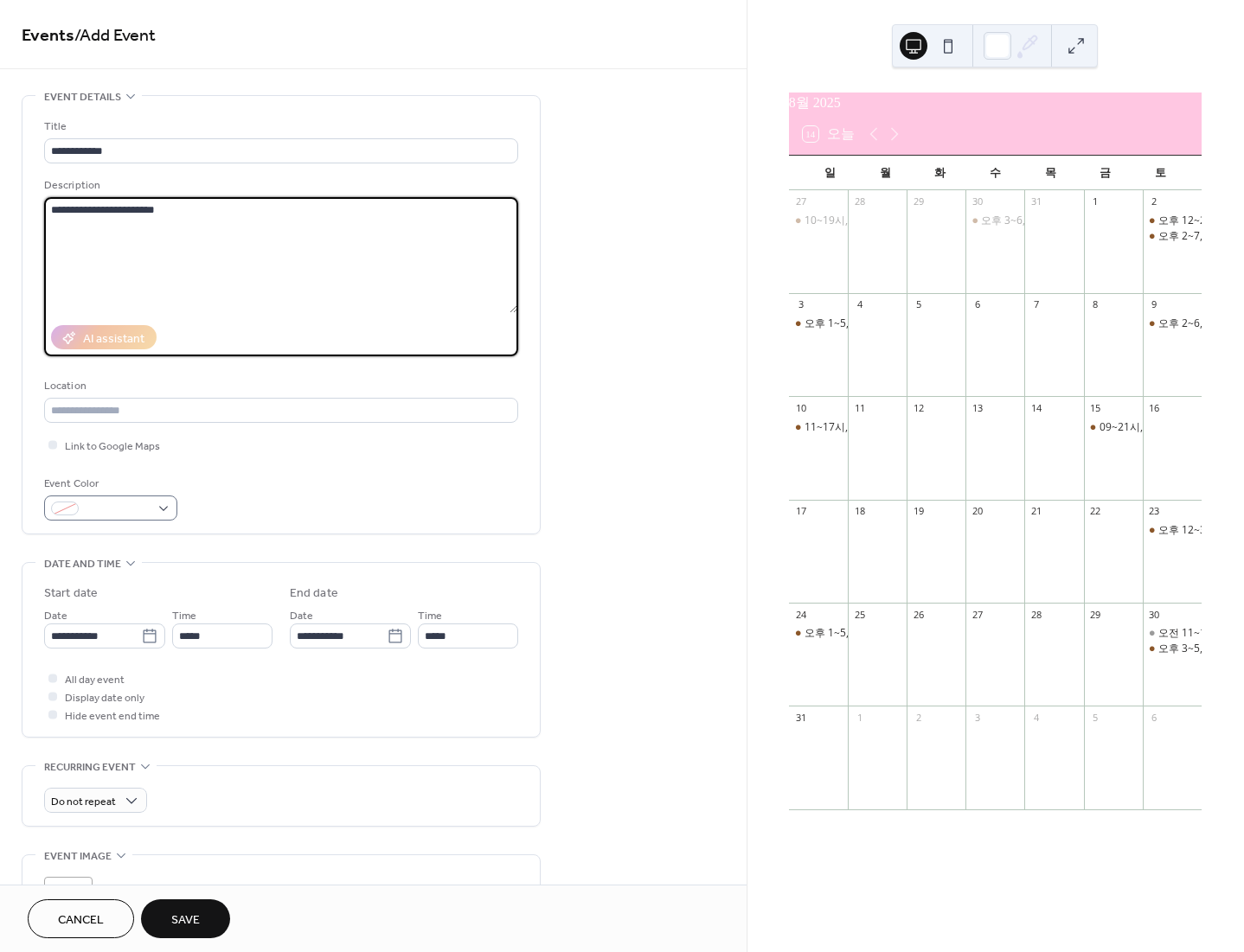 type on "**********" 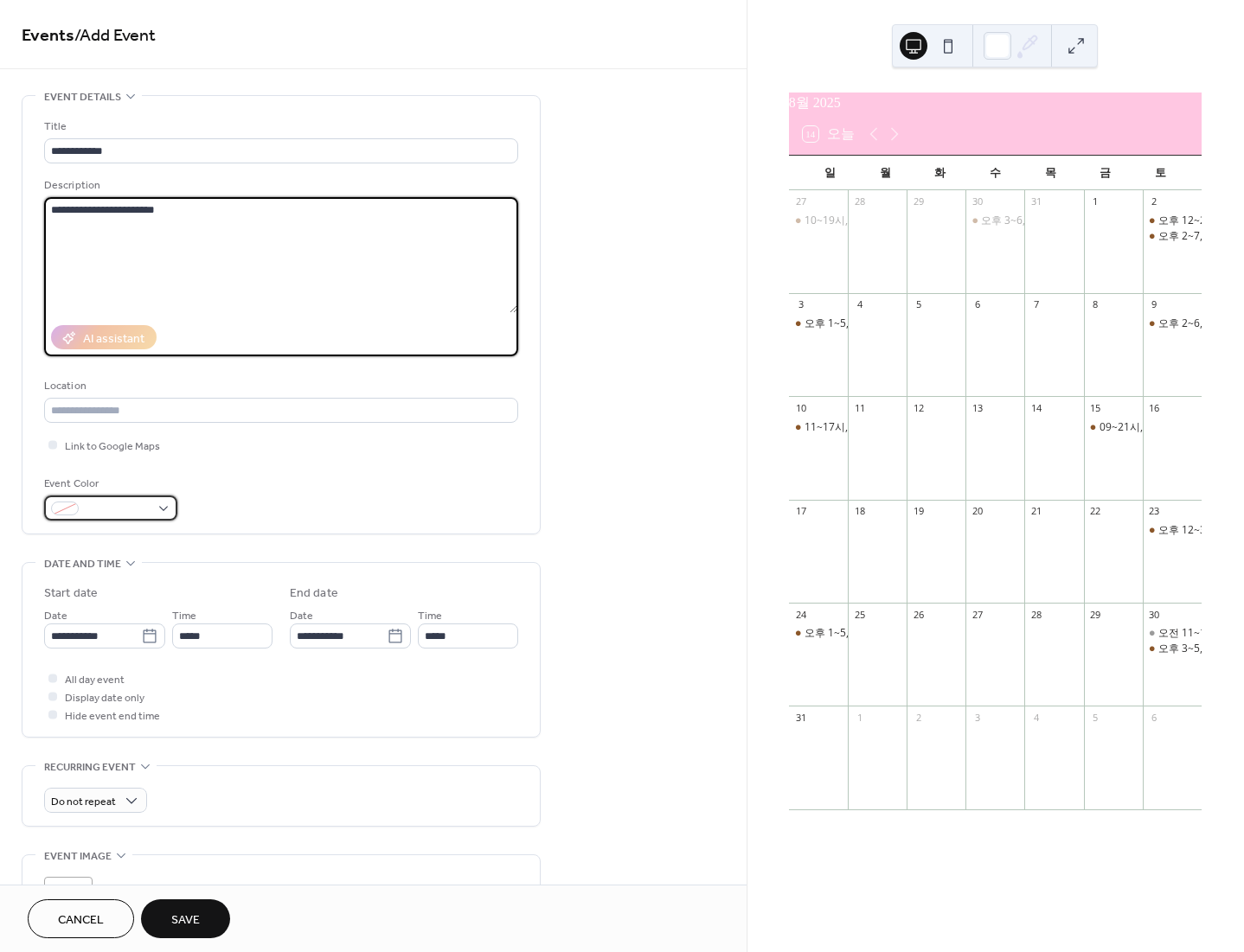 click at bounding box center [118, 509] 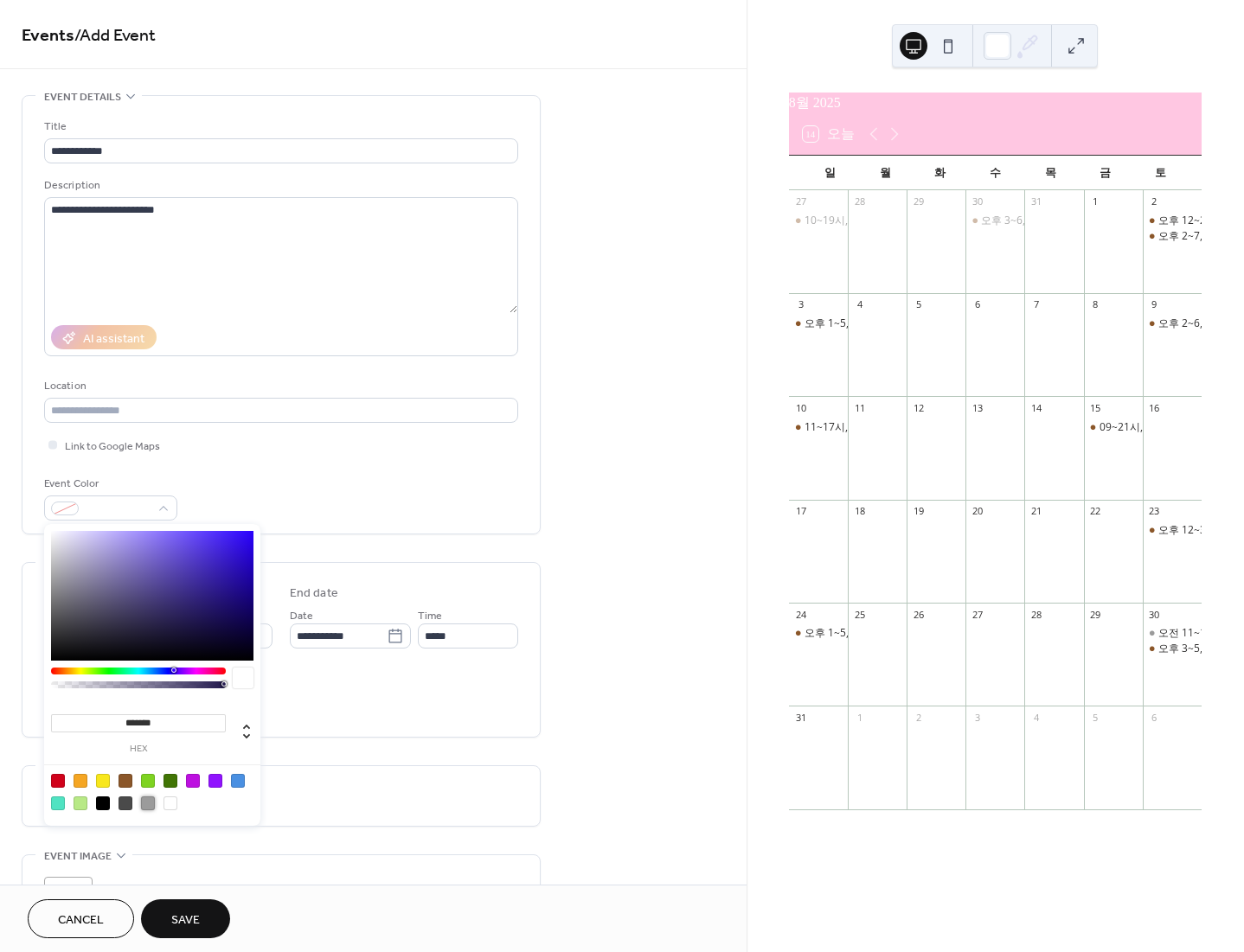 click at bounding box center (148, 803) 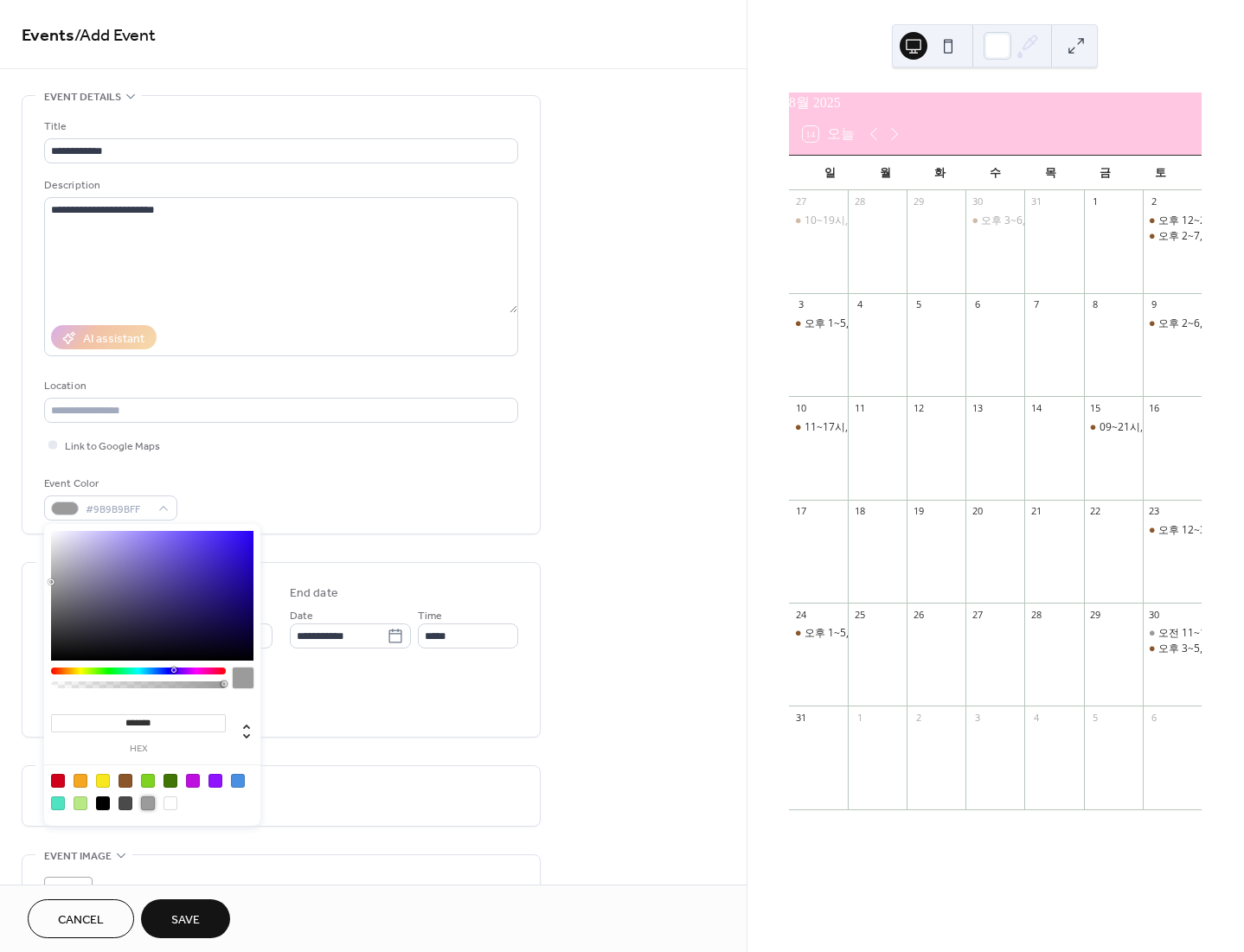 click on "All day event Display date only Hide event end time" at bounding box center [281, 696] 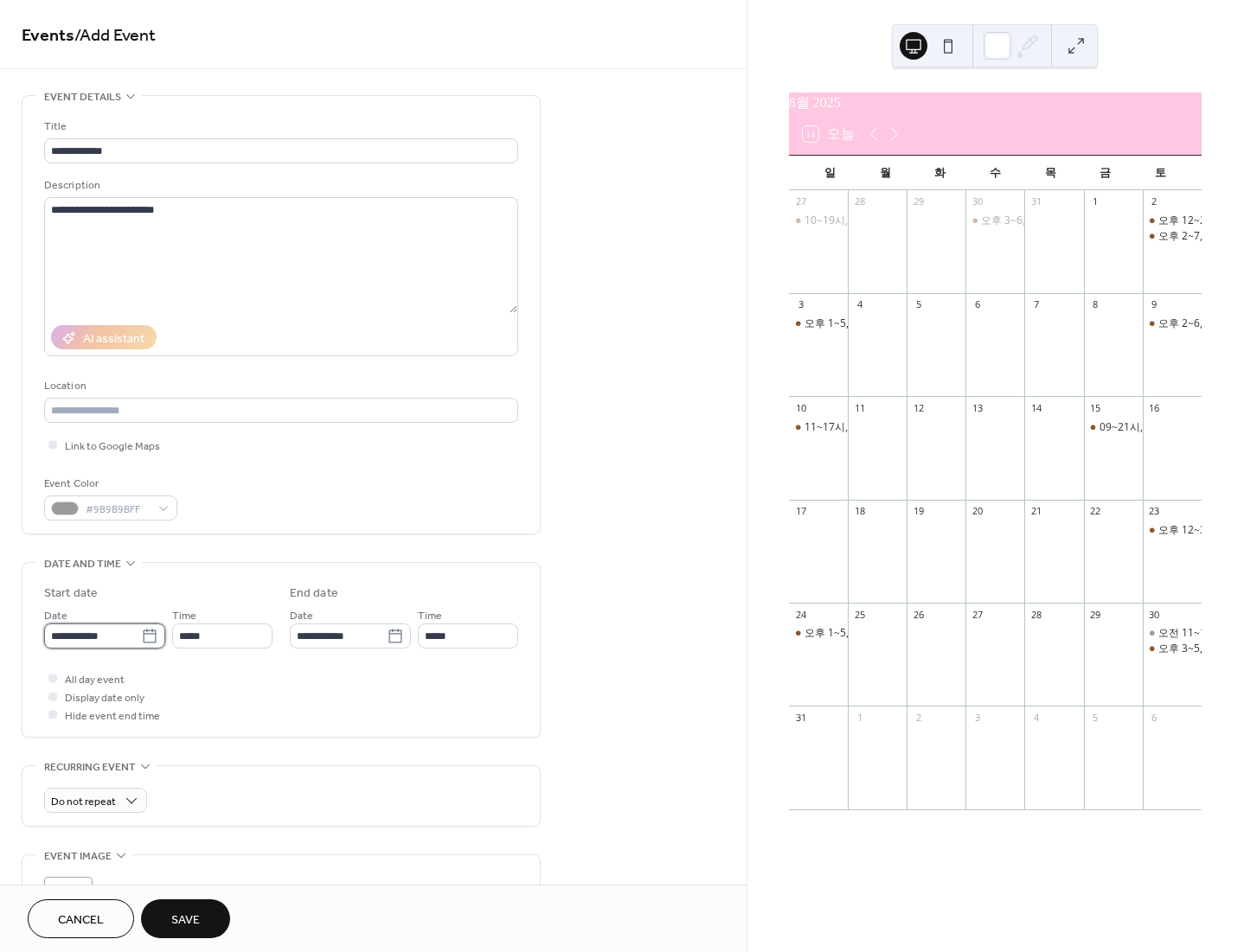 click on "**********" at bounding box center [93, 636] 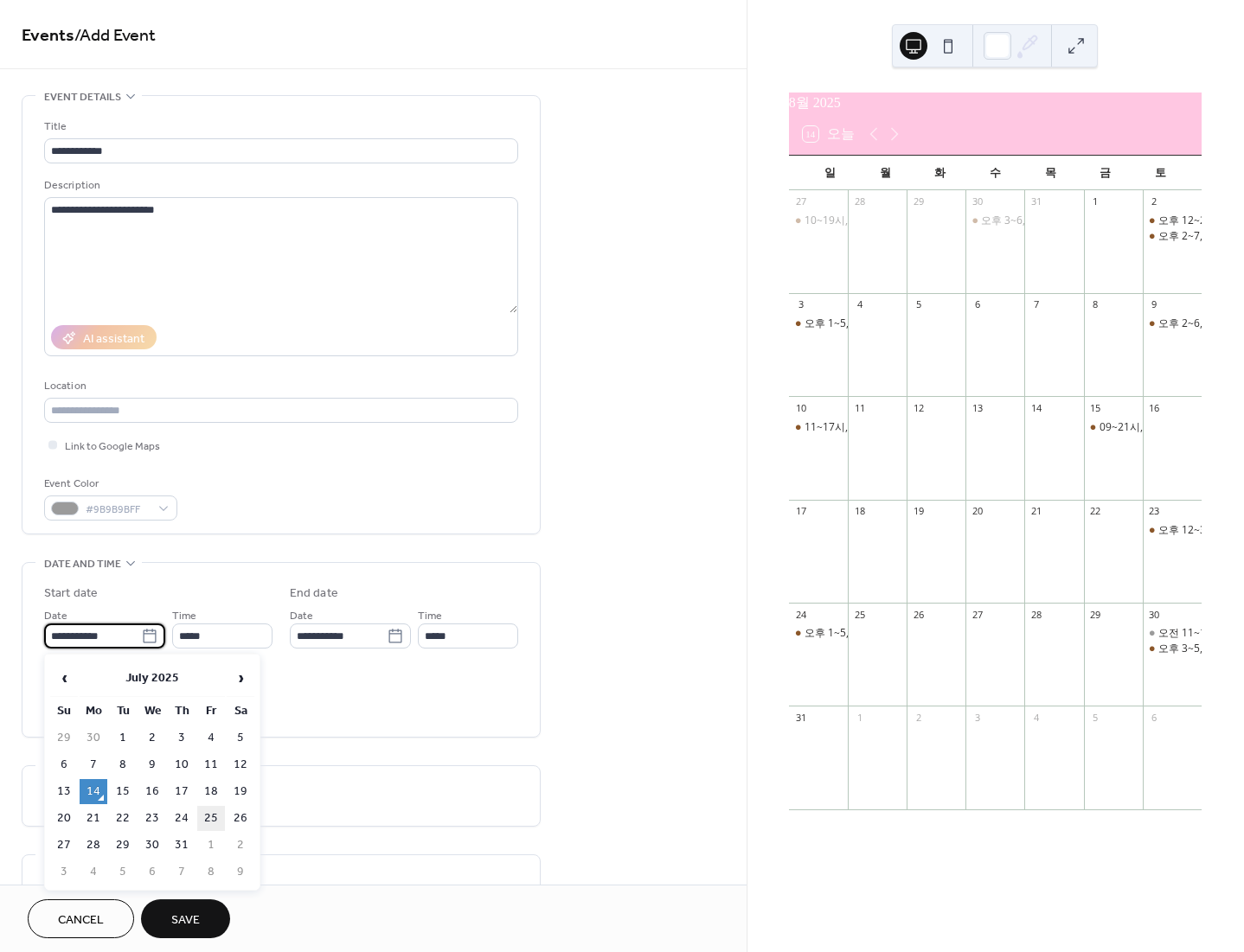 click on "25" at bounding box center (211, 818) 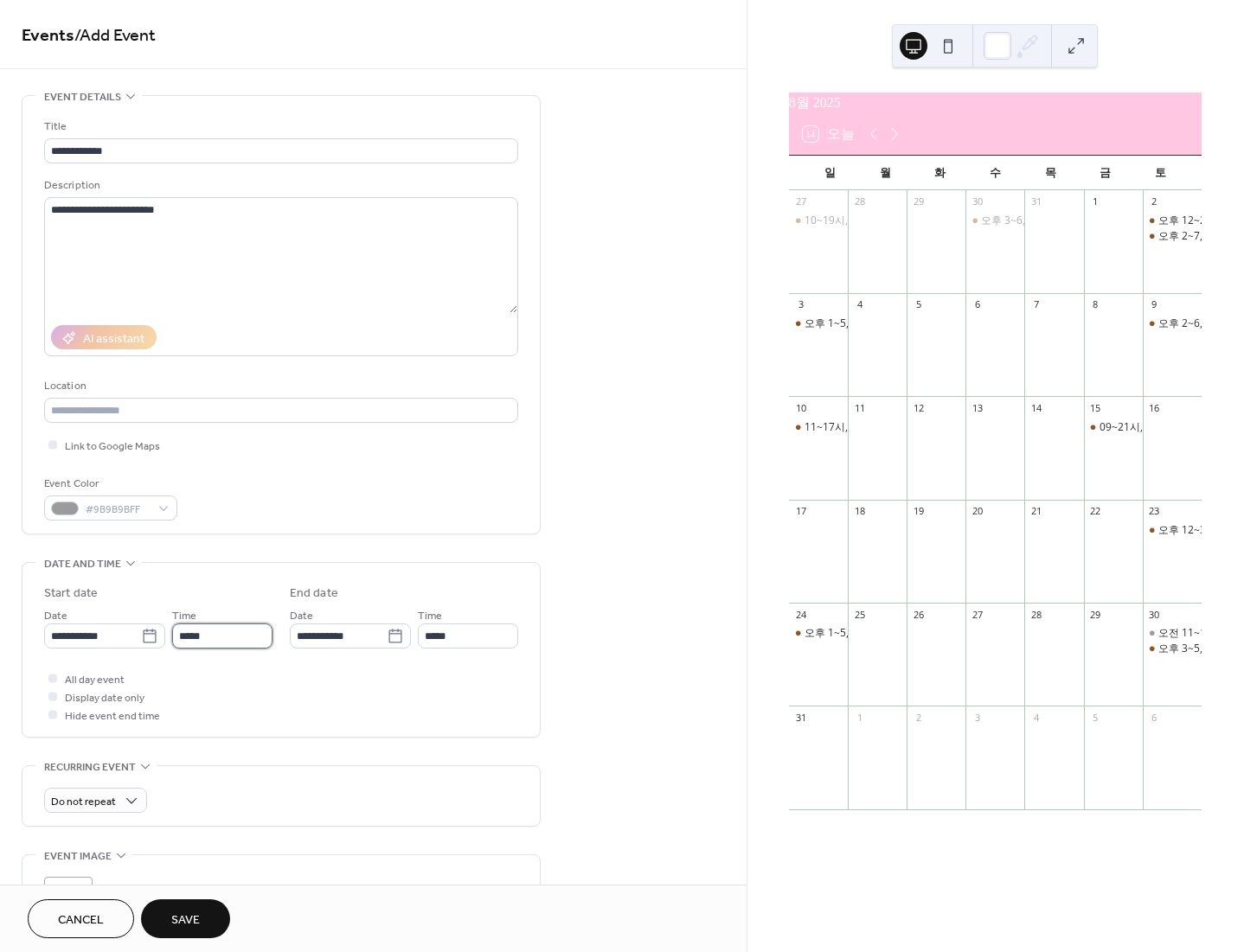 click on "*****" at bounding box center (222, 636) 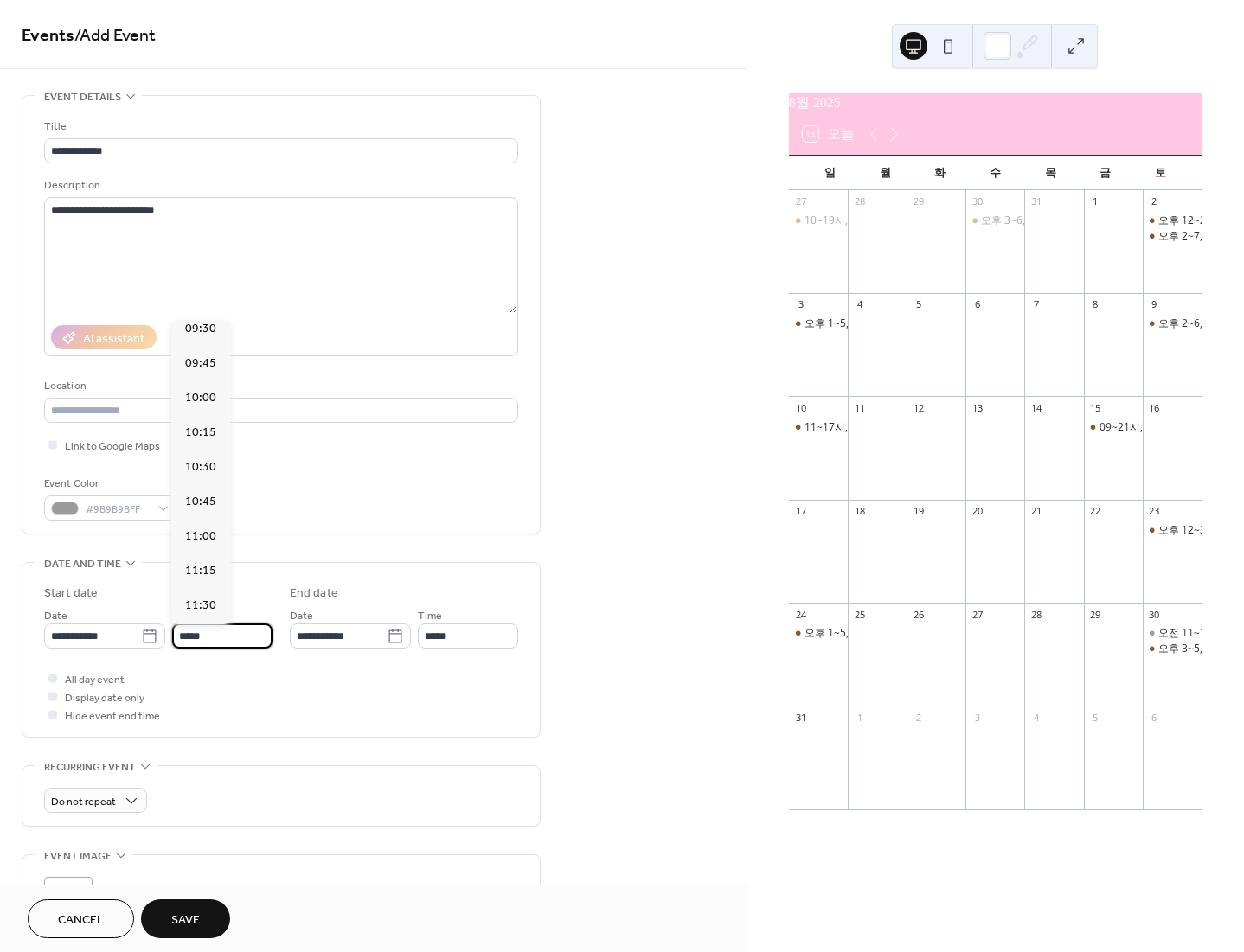 scroll, scrollTop: 1240, scrollLeft: 0, axis: vertical 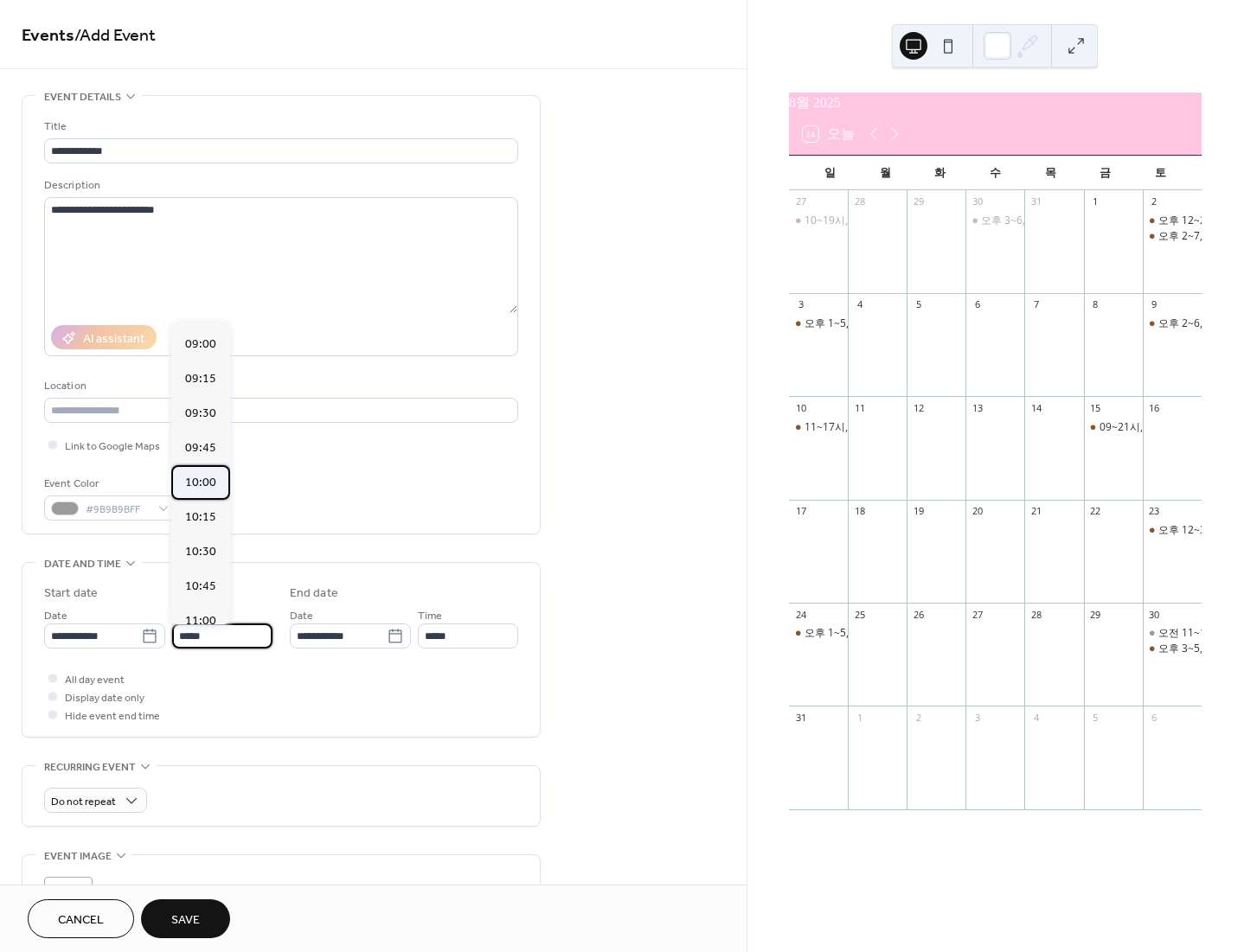 click on "10:00" at bounding box center (201, 482) 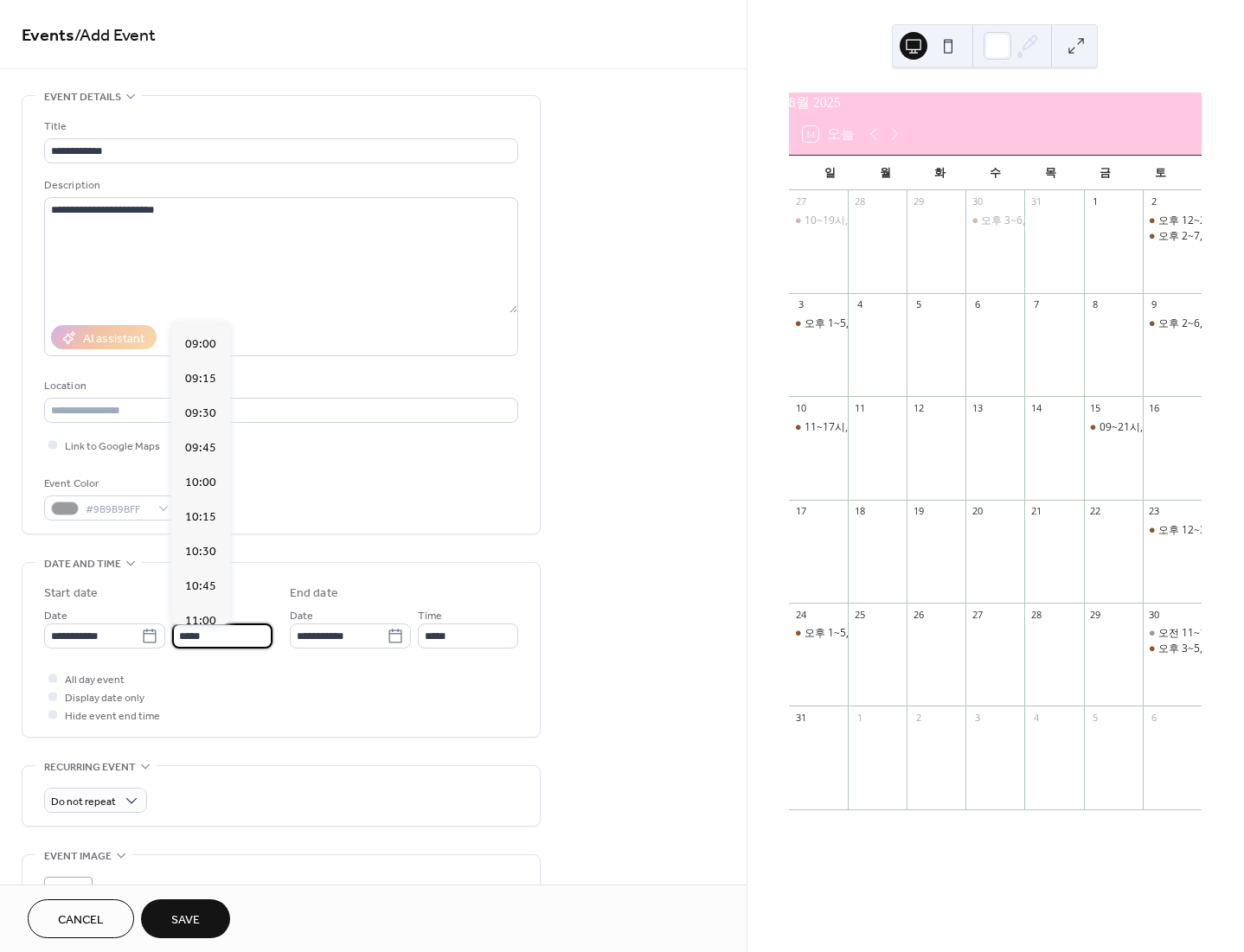 type on "*****" 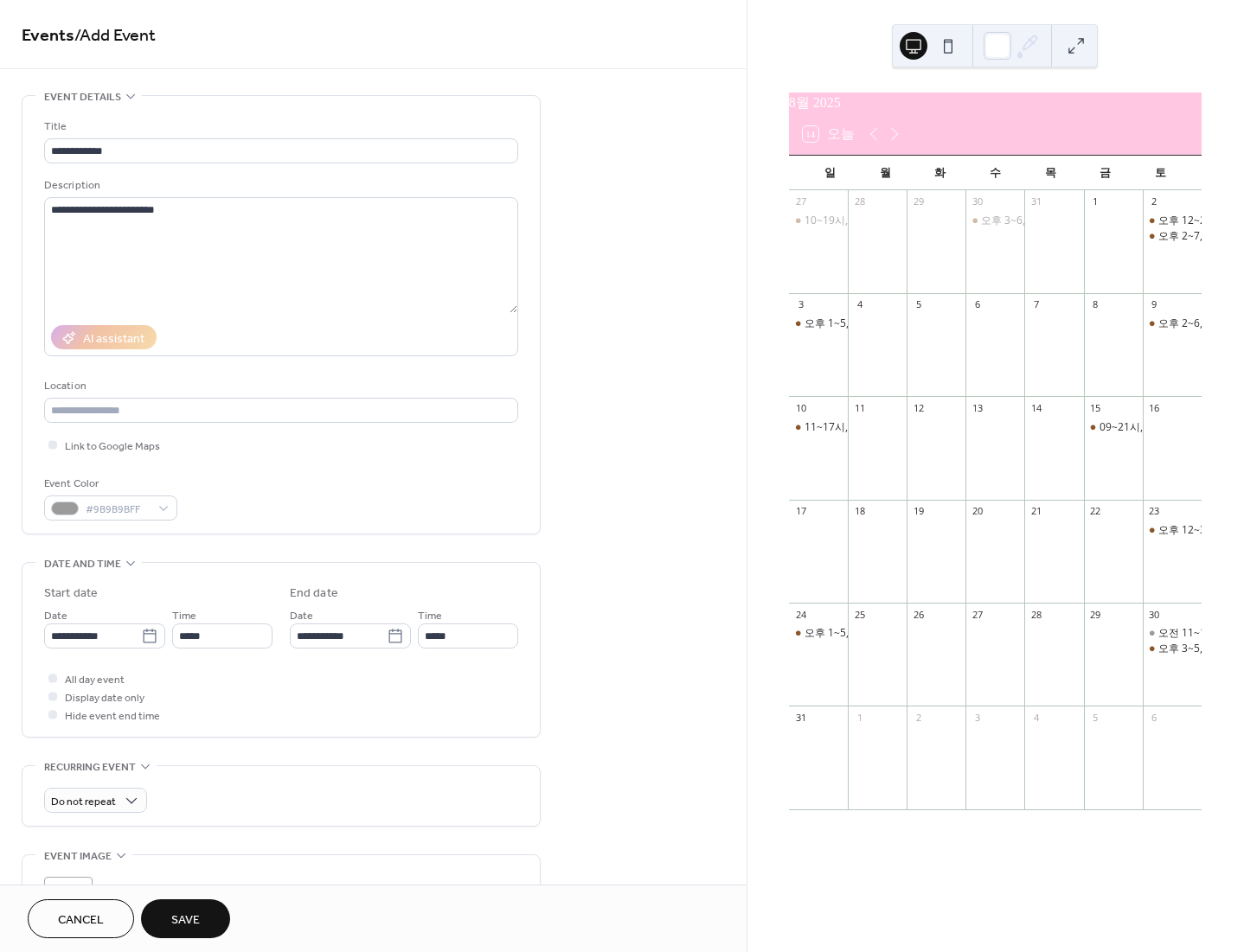 click on "Time *****" at bounding box center (468, 627) 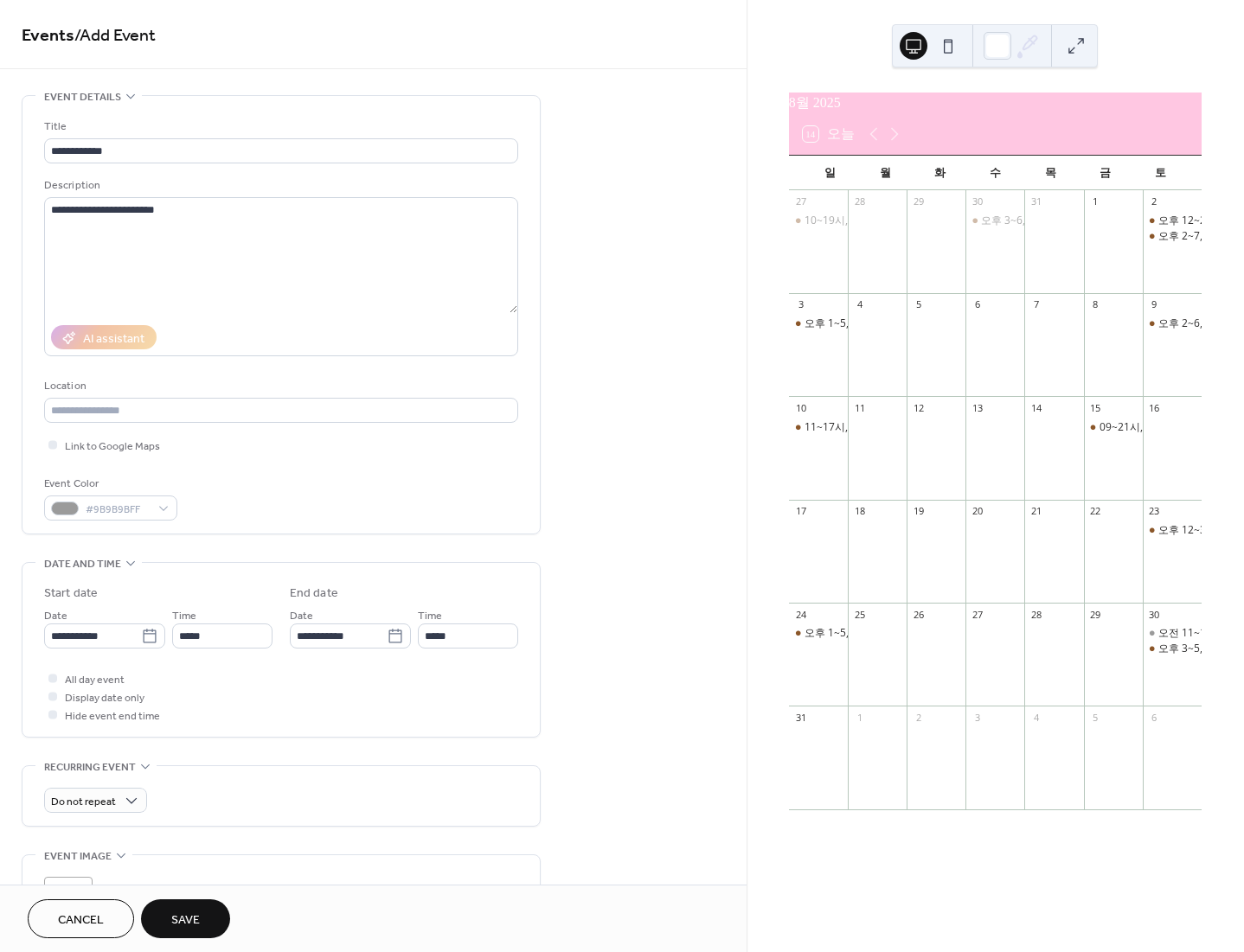 click on "**********" at bounding box center [281, 654] 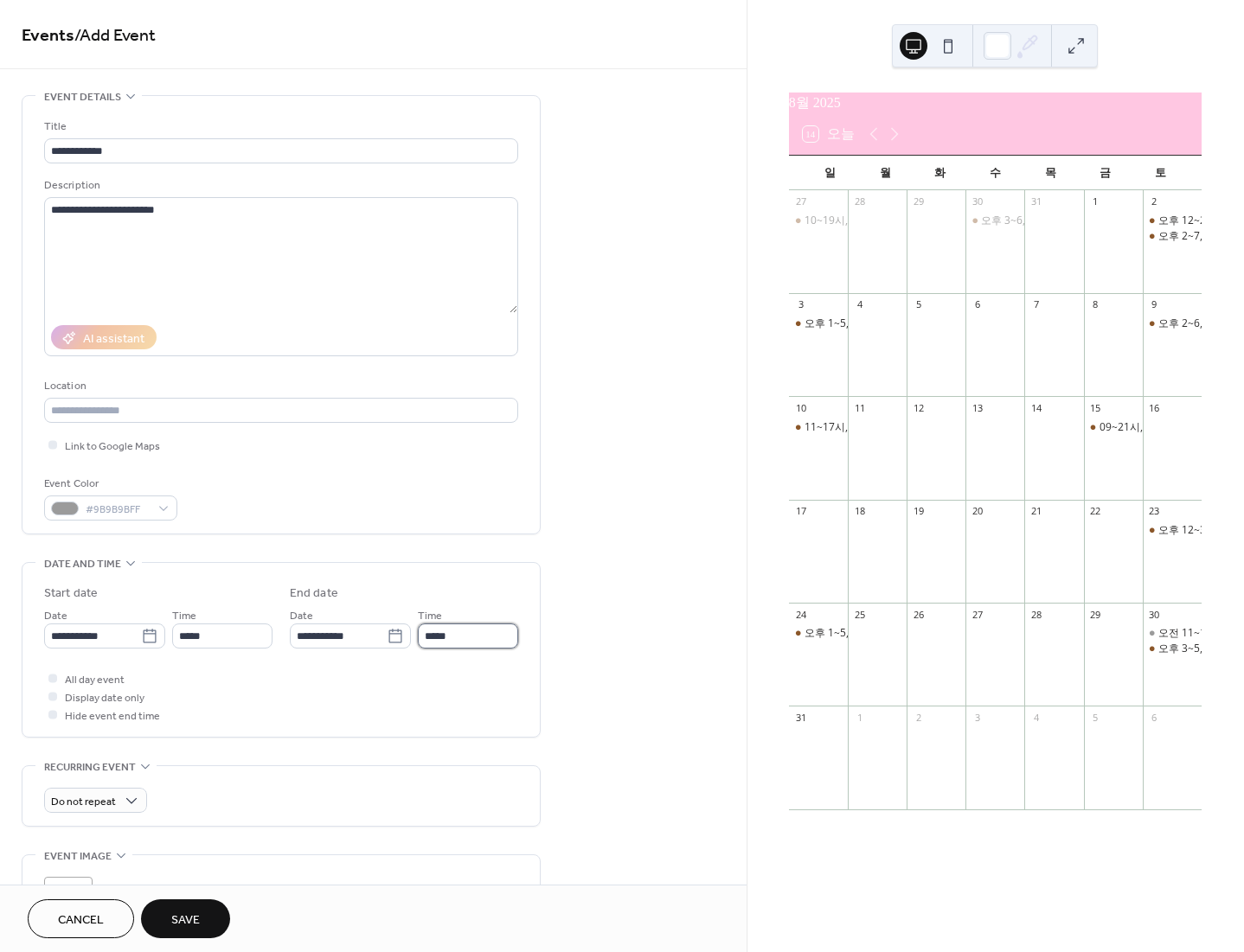 click on "*****" at bounding box center (468, 636) 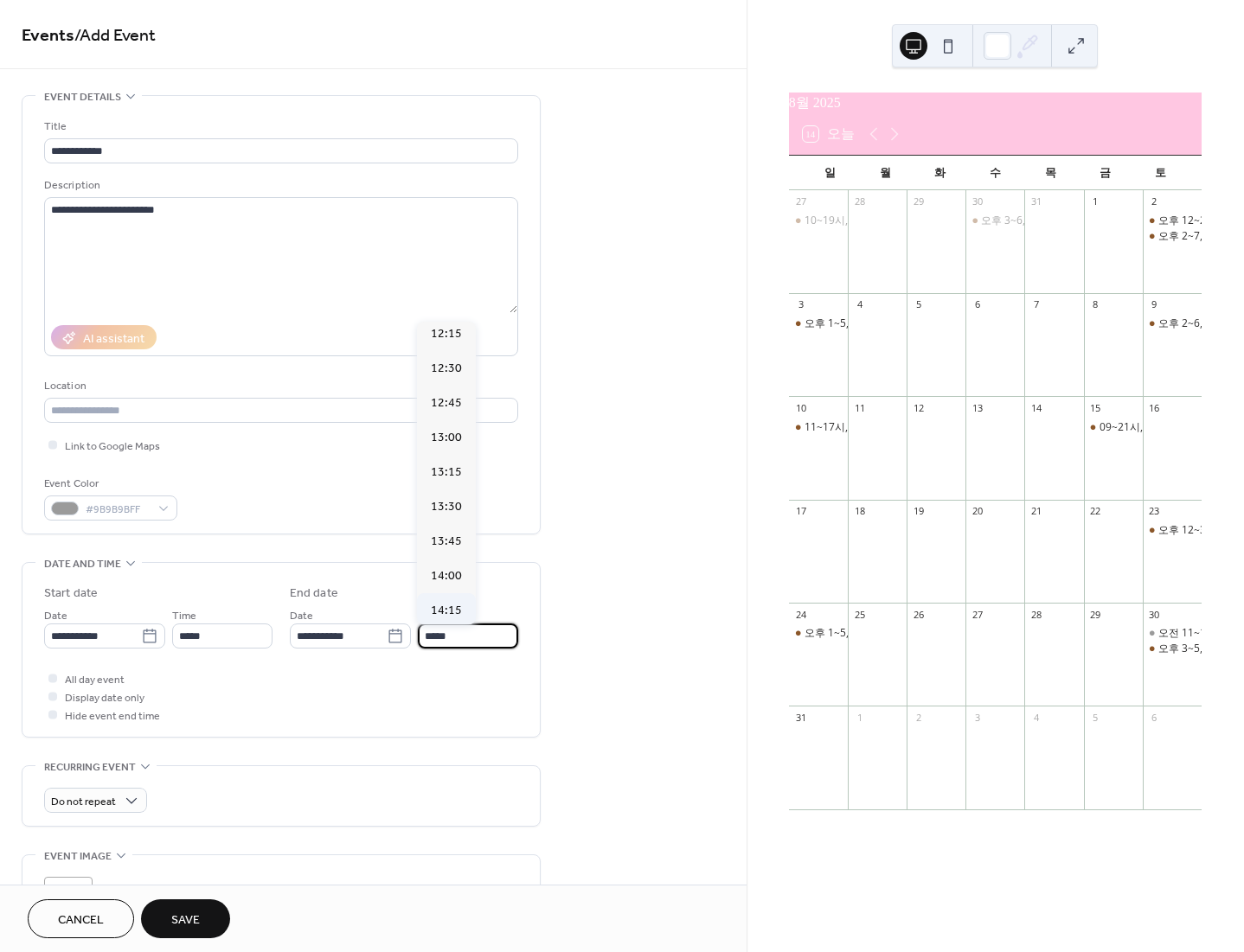 scroll, scrollTop: 346, scrollLeft: 0, axis: vertical 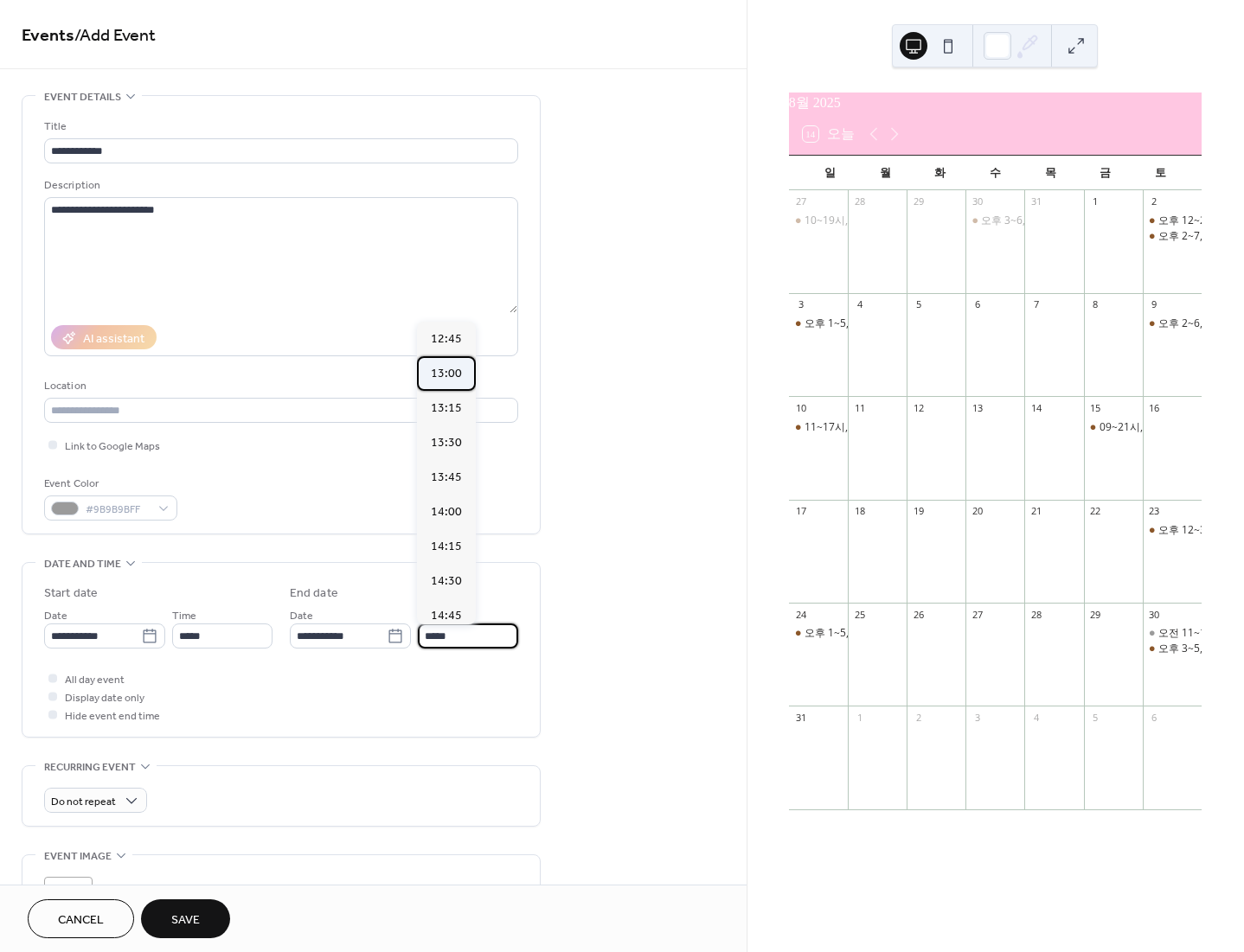 click on "13:00" at bounding box center (446, 374) 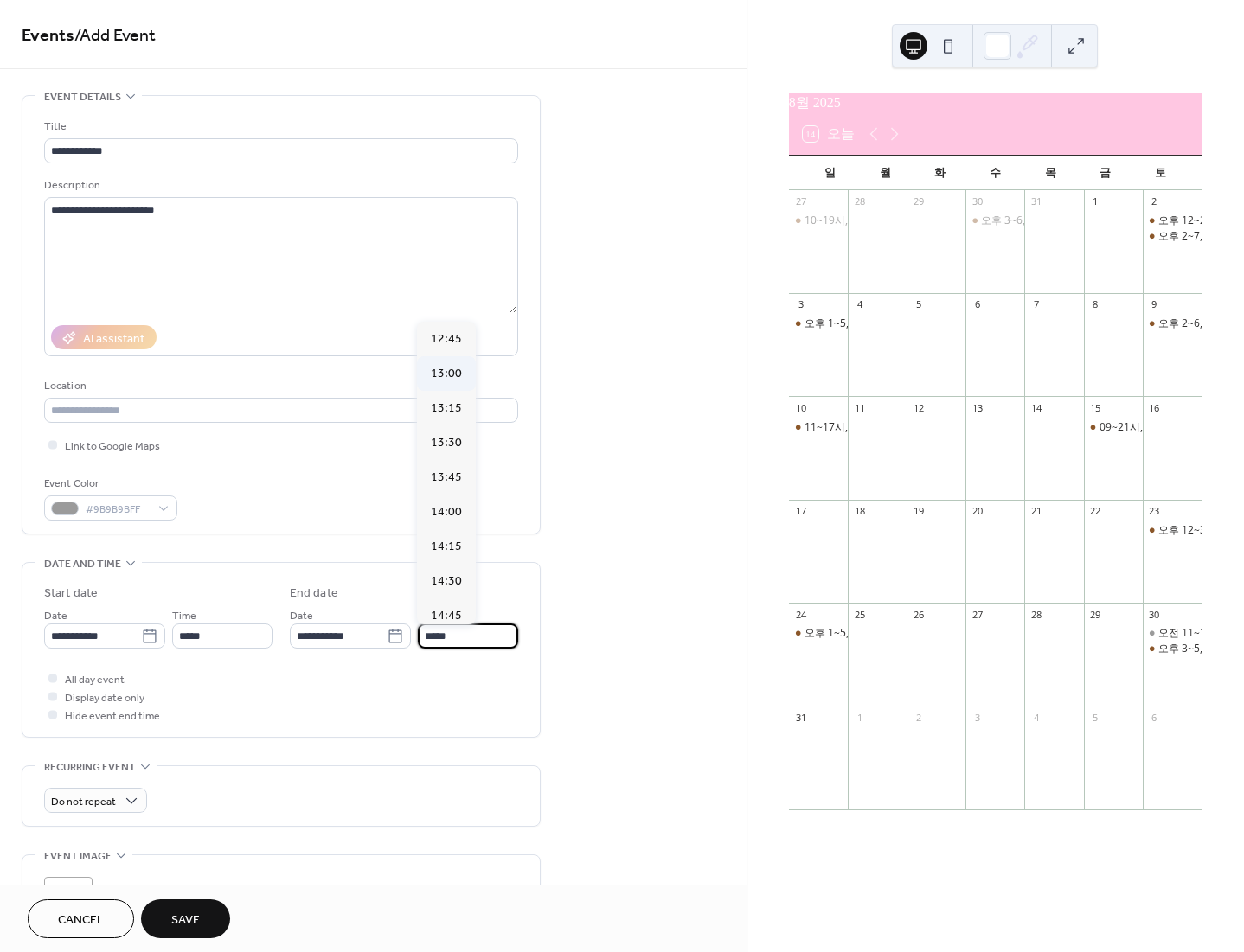 type on "*****" 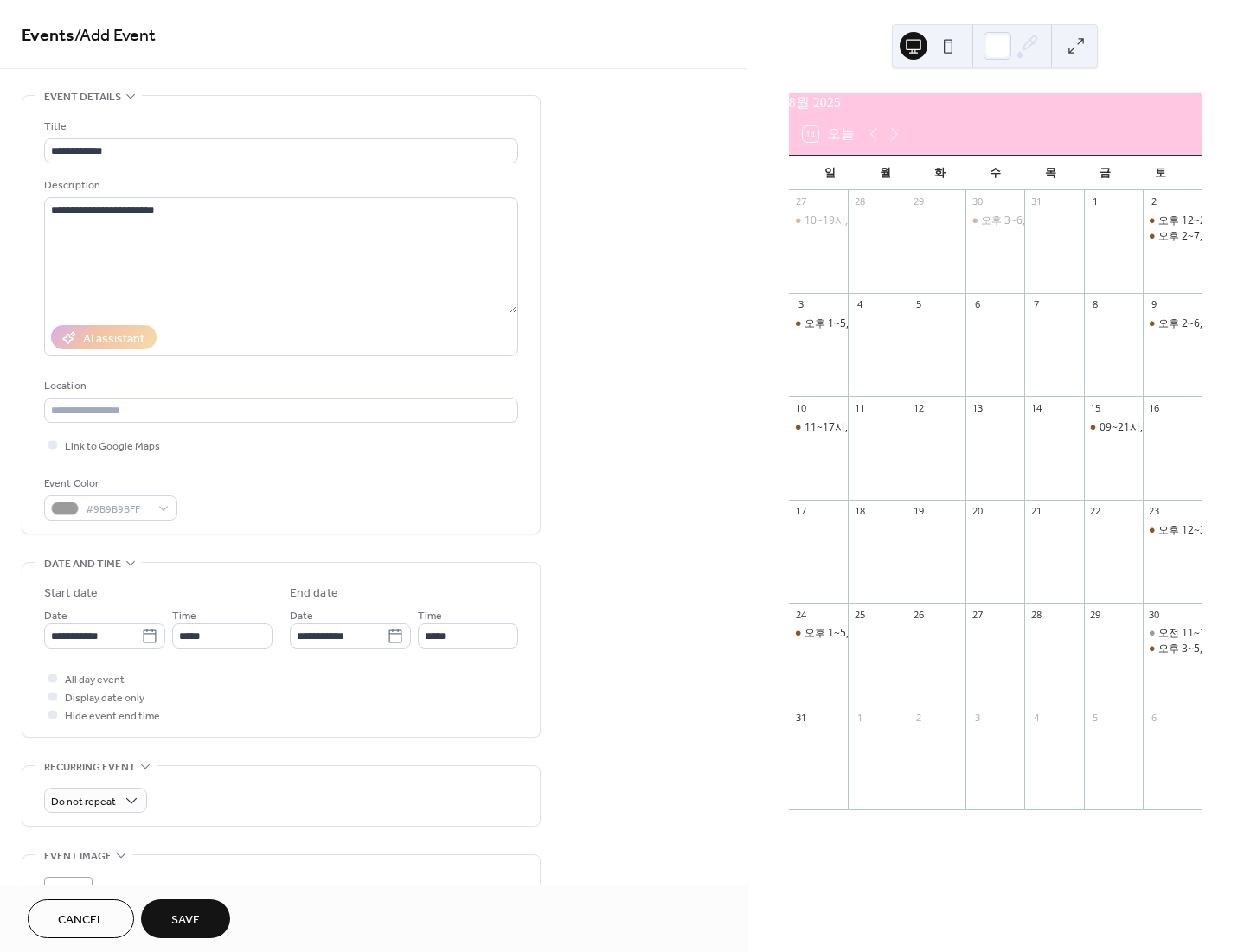 click on "Save" at bounding box center (185, 920) 